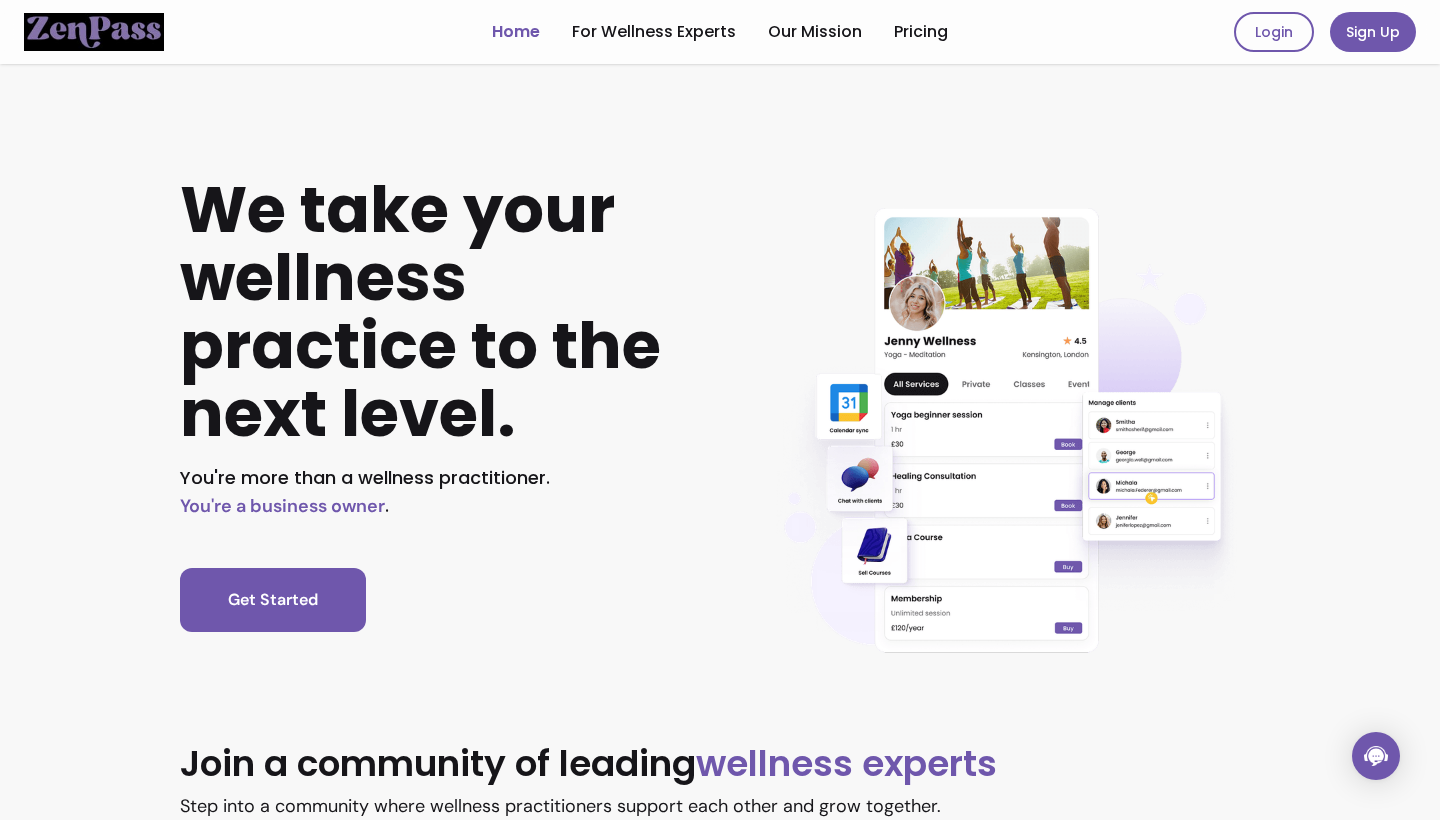 scroll, scrollTop: 0, scrollLeft: 0, axis: both 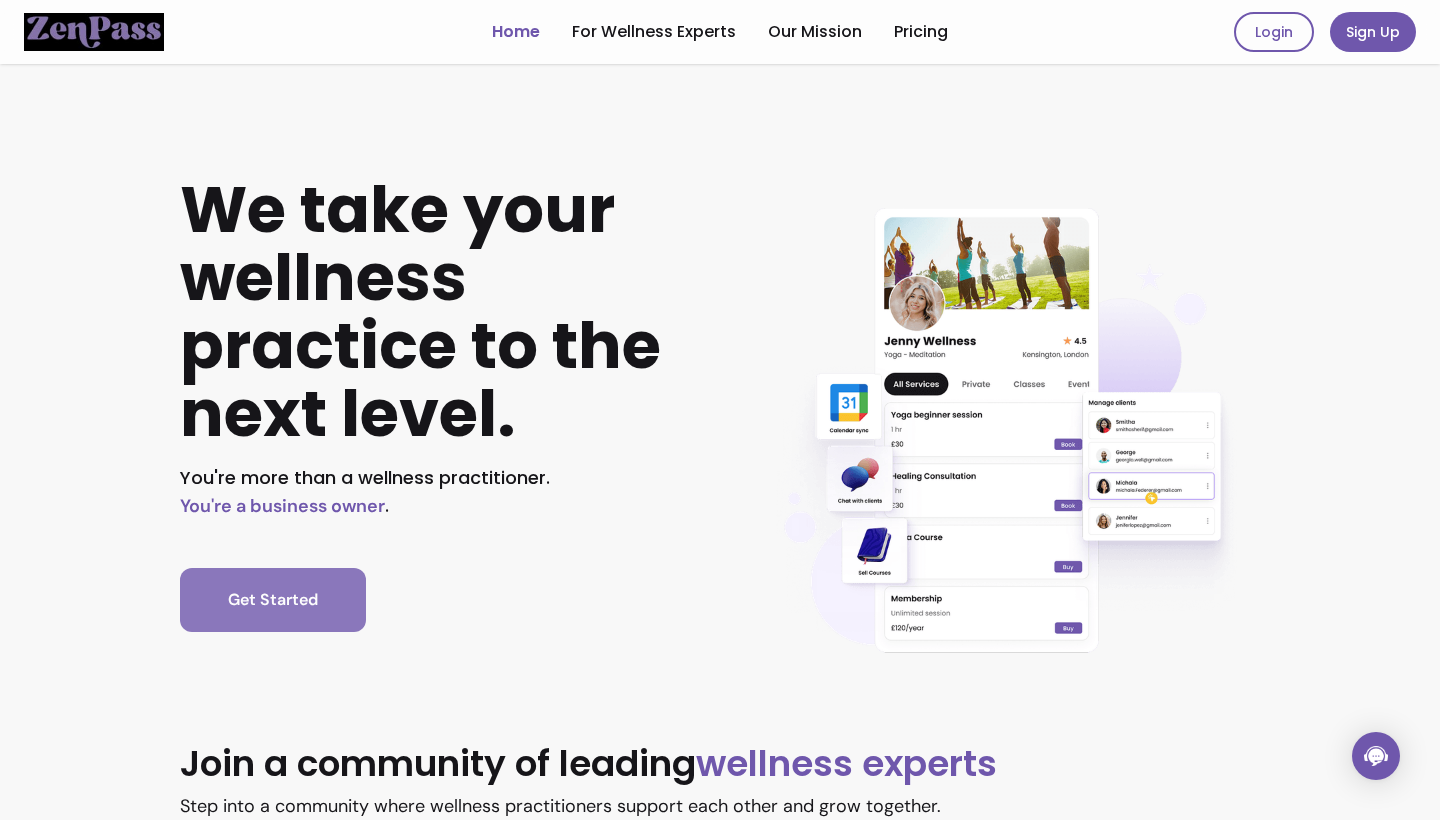 click on "Get Started" at bounding box center [273, 600] 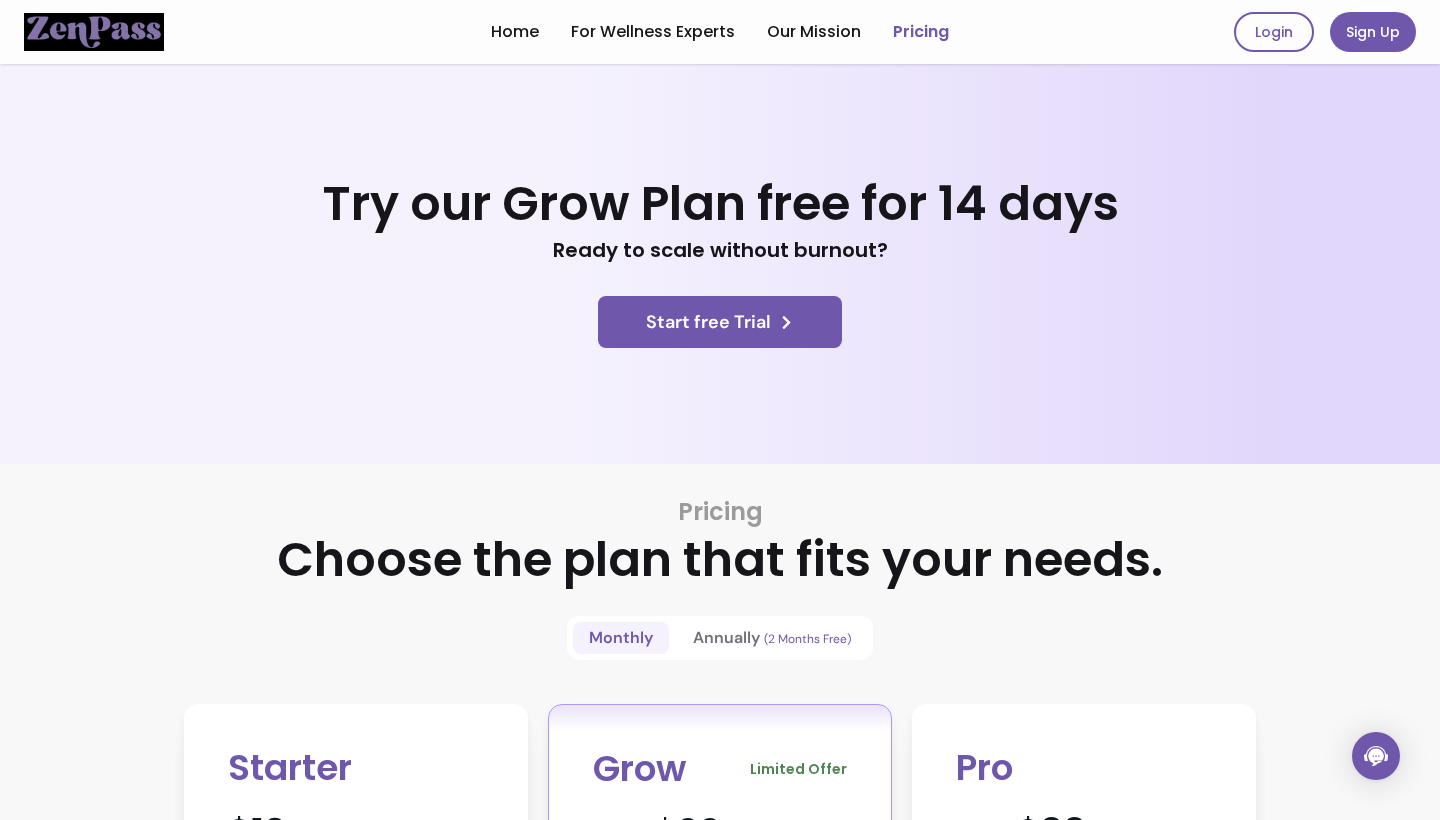 scroll, scrollTop: 0, scrollLeft: 0, axis: both 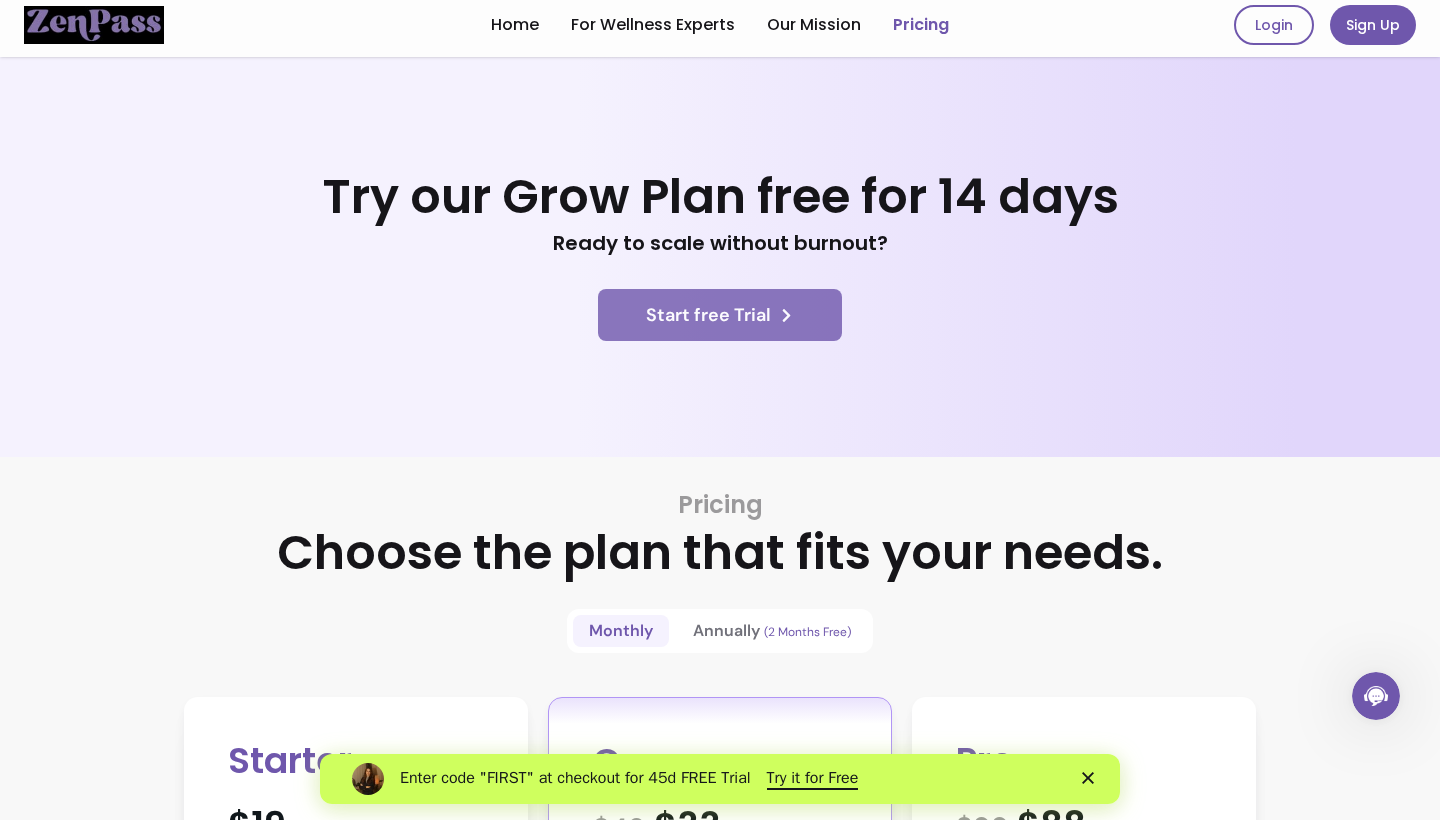 click on "Start free Trial" at bounding box center (720, 315) 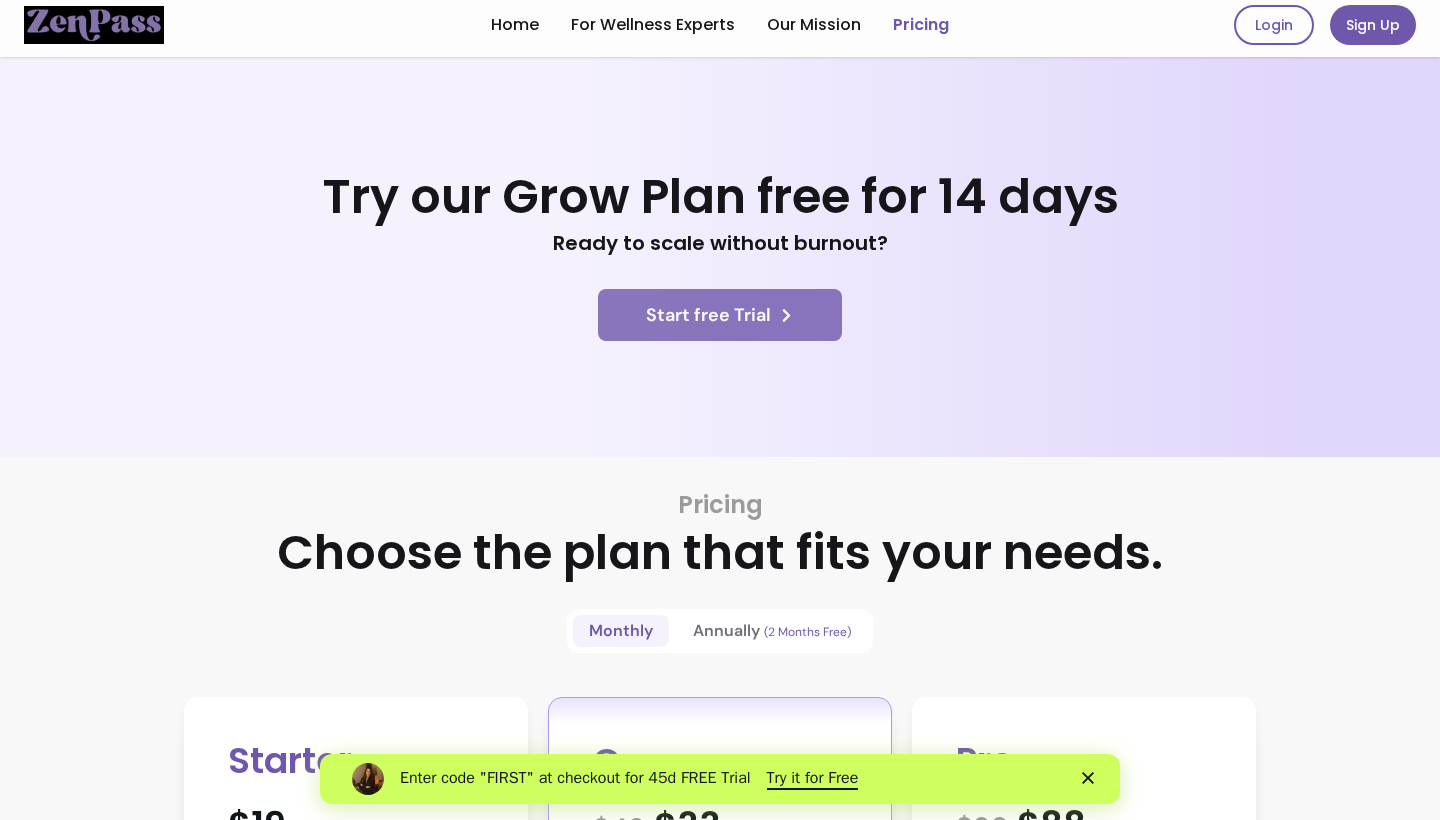 scroll, scrollTop: 0, scrollLeft: 0, axis: both 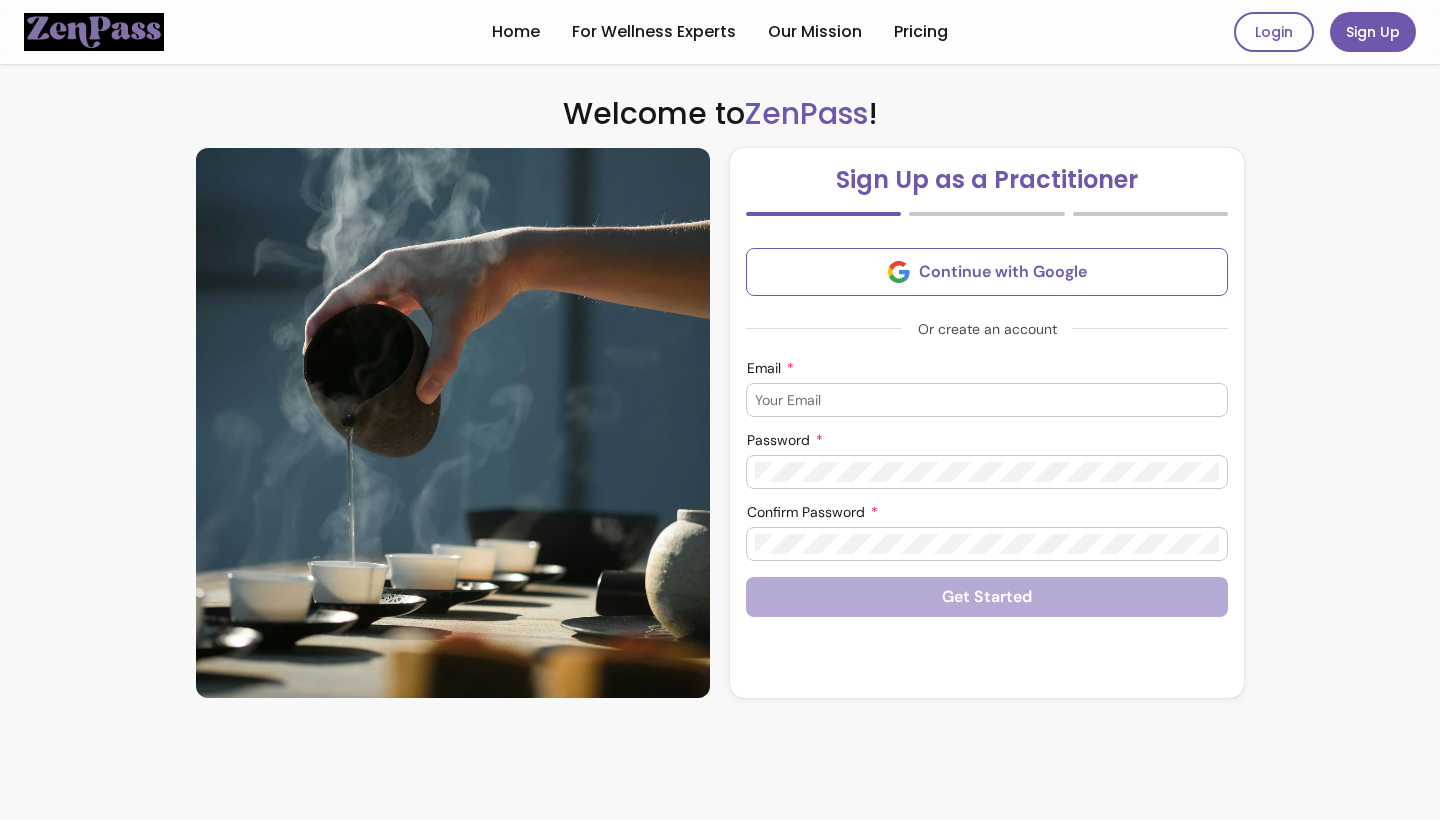 click at bounding box center [987, 400] 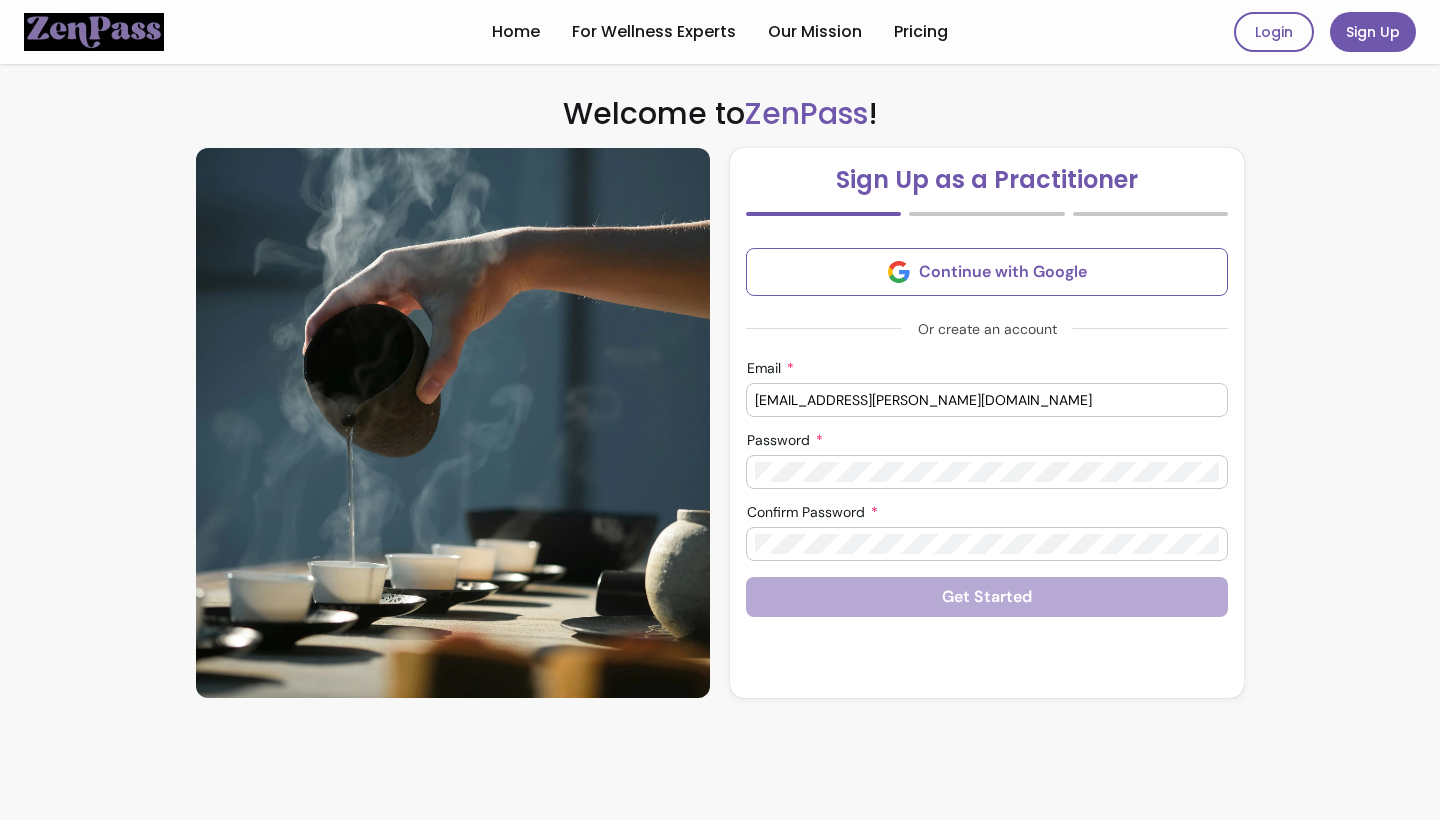 type on "Lulu.leonard-biebuyck@lick.com" 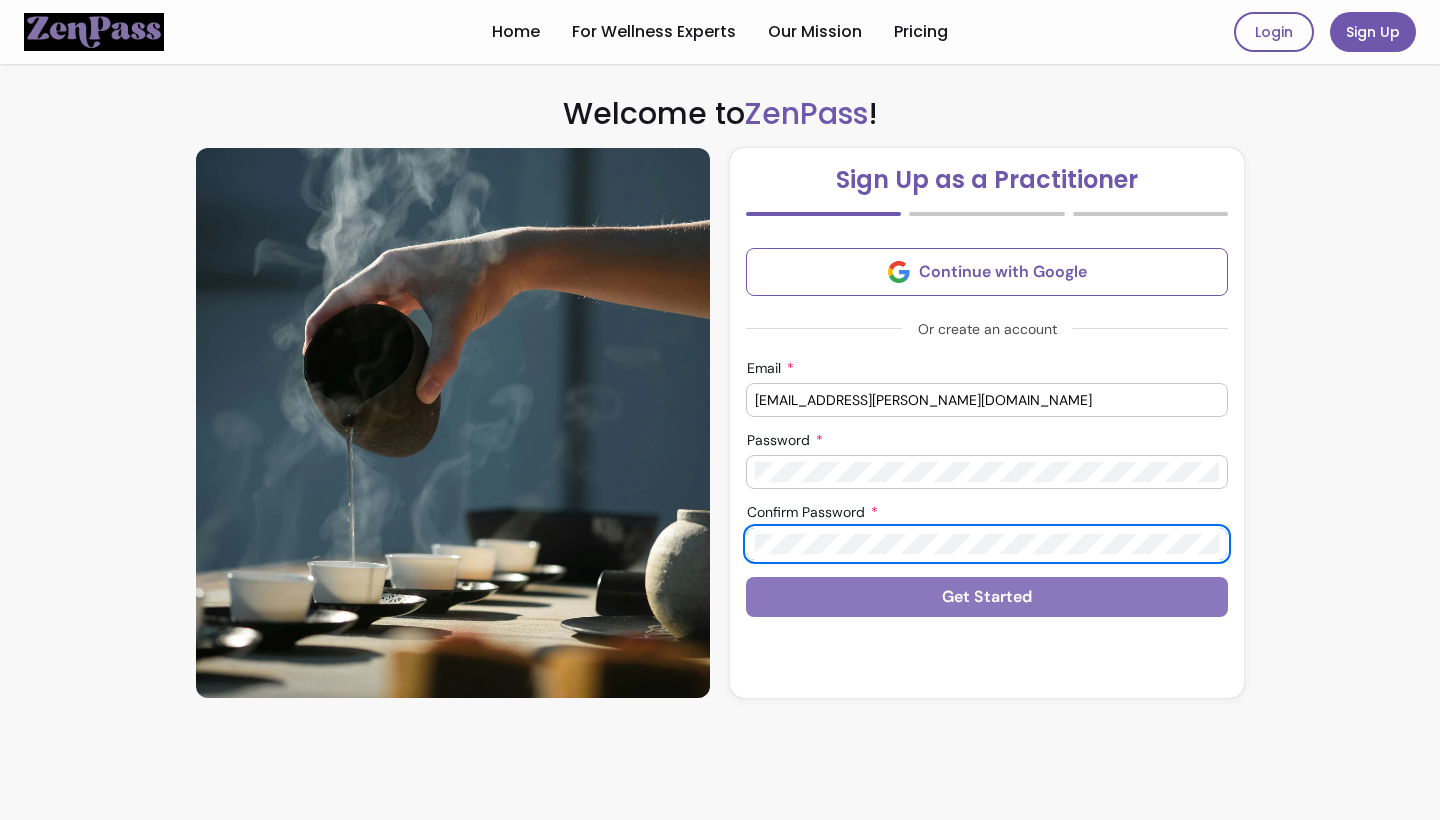 click on "Get Started" at bounding box center [987, 597] 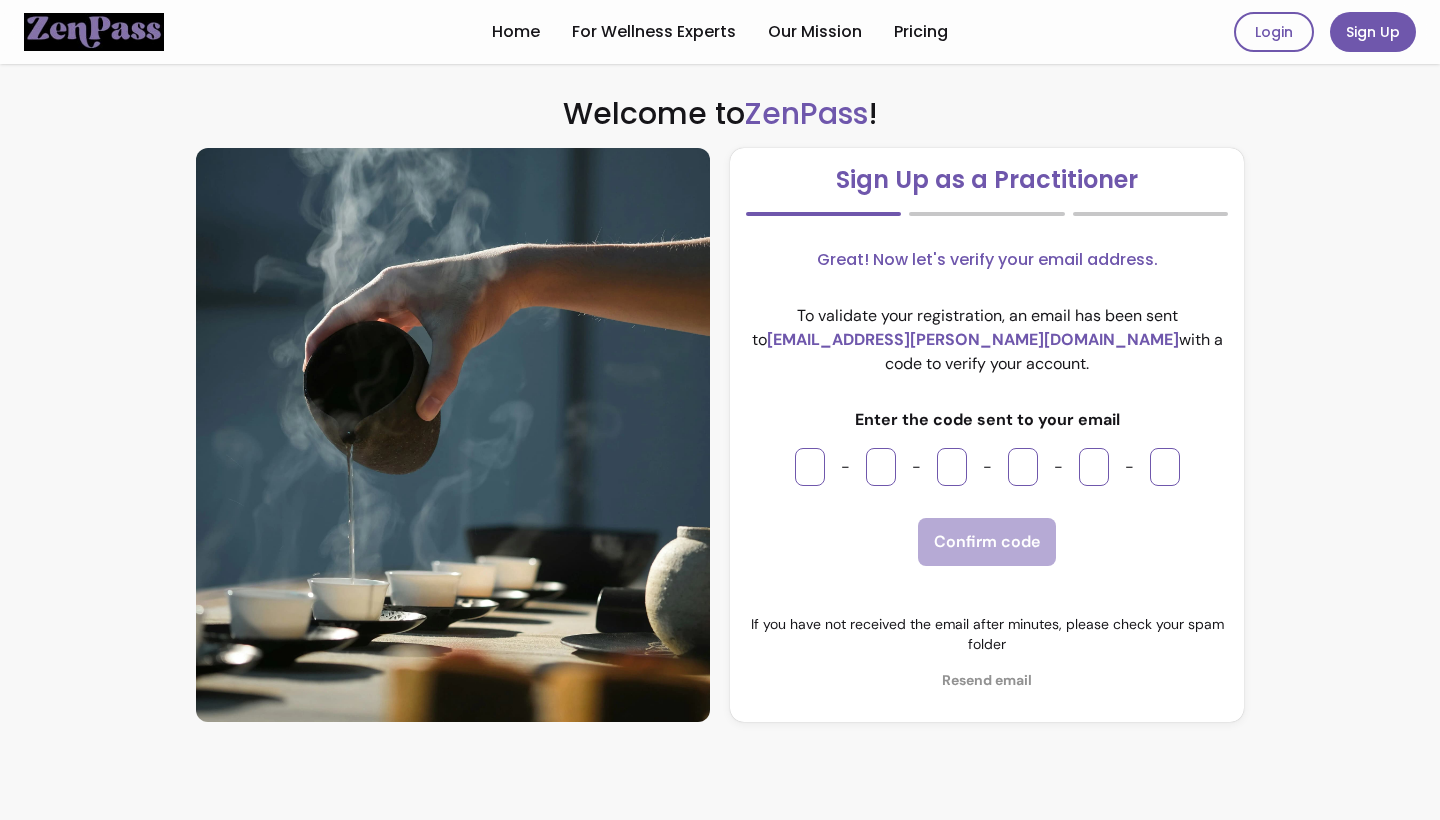 click at bounding box center (810, 467) 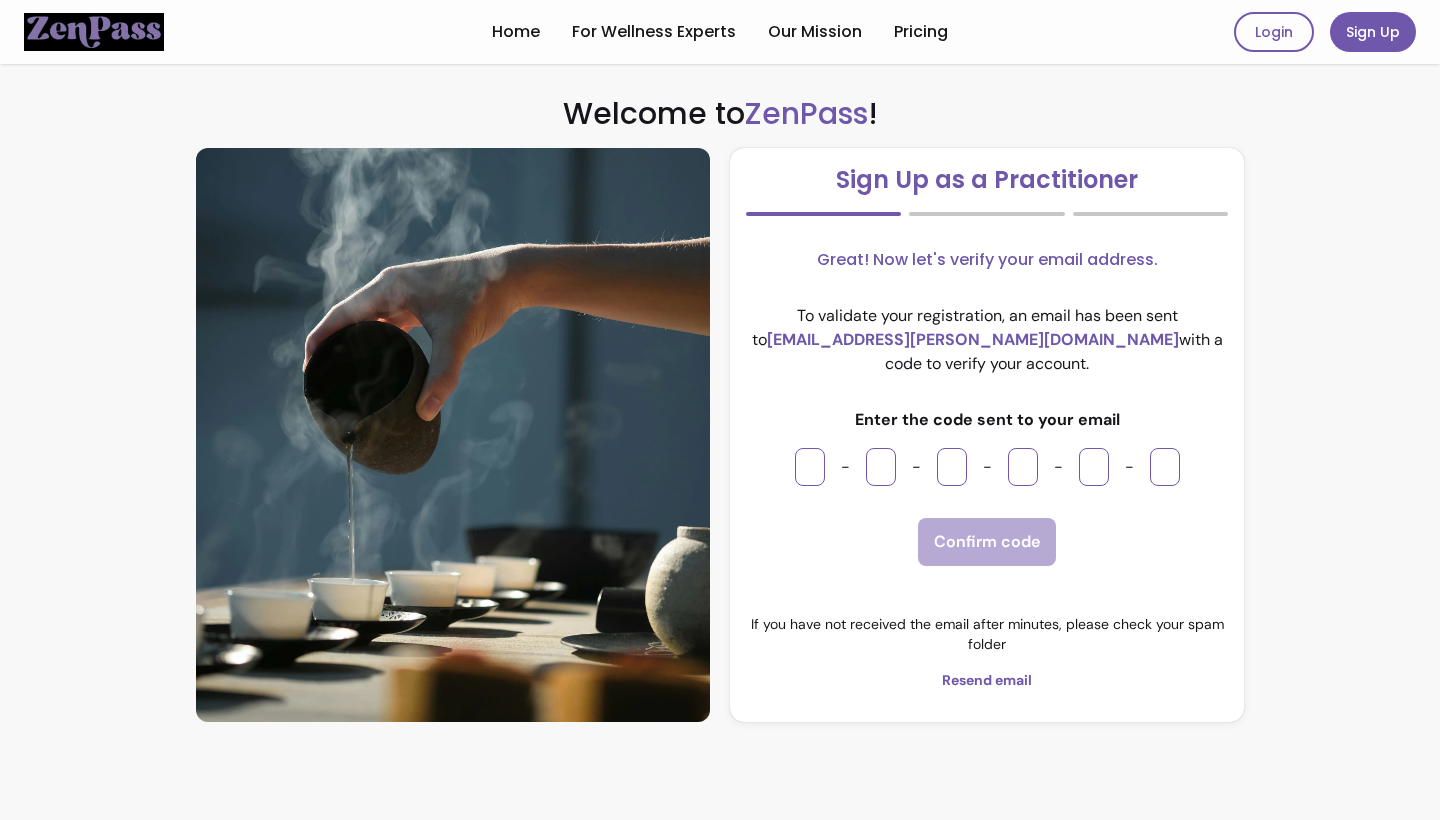 paste on "*" 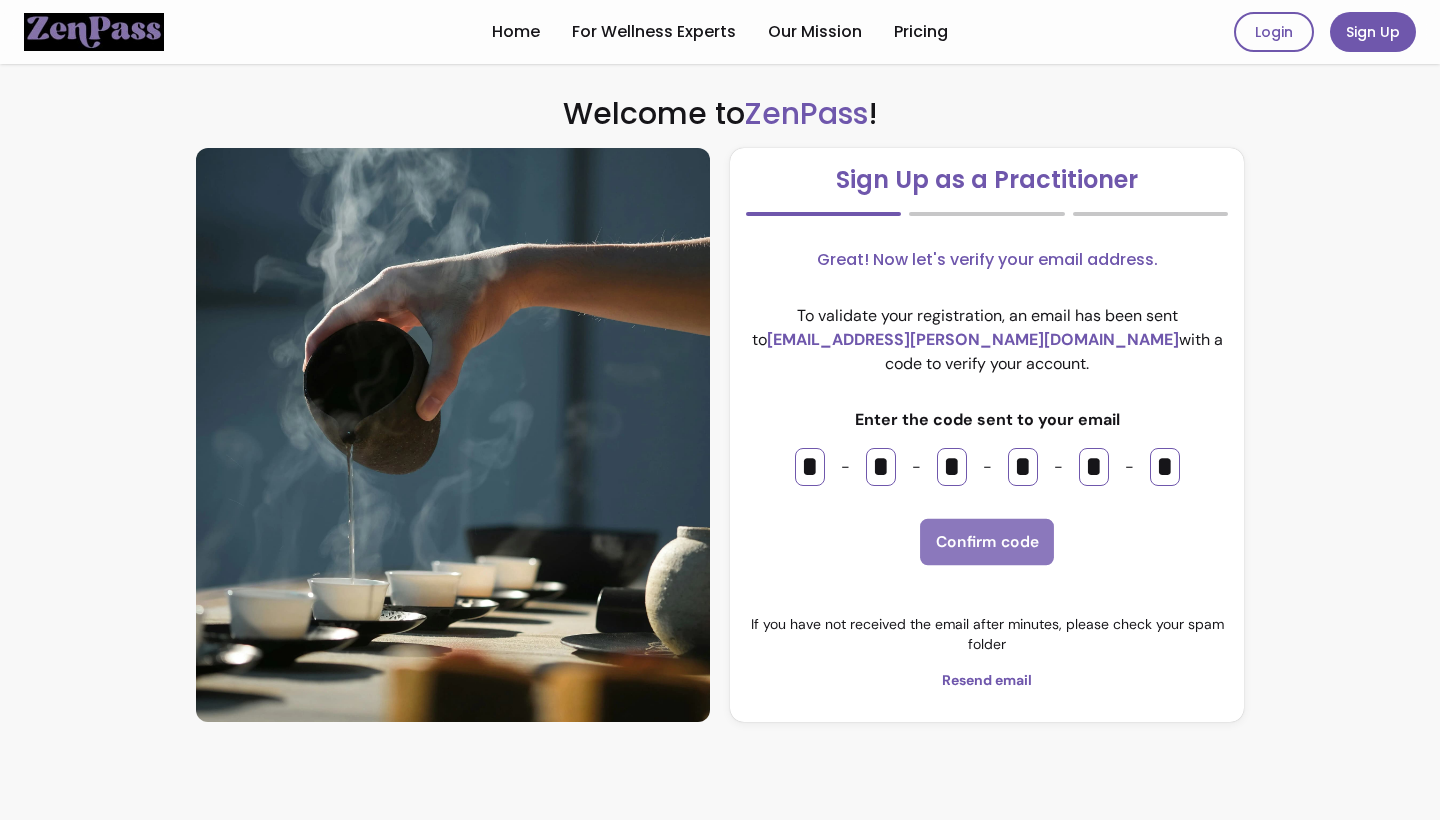 click on "Confirm code" at bounding box center [987, 542] 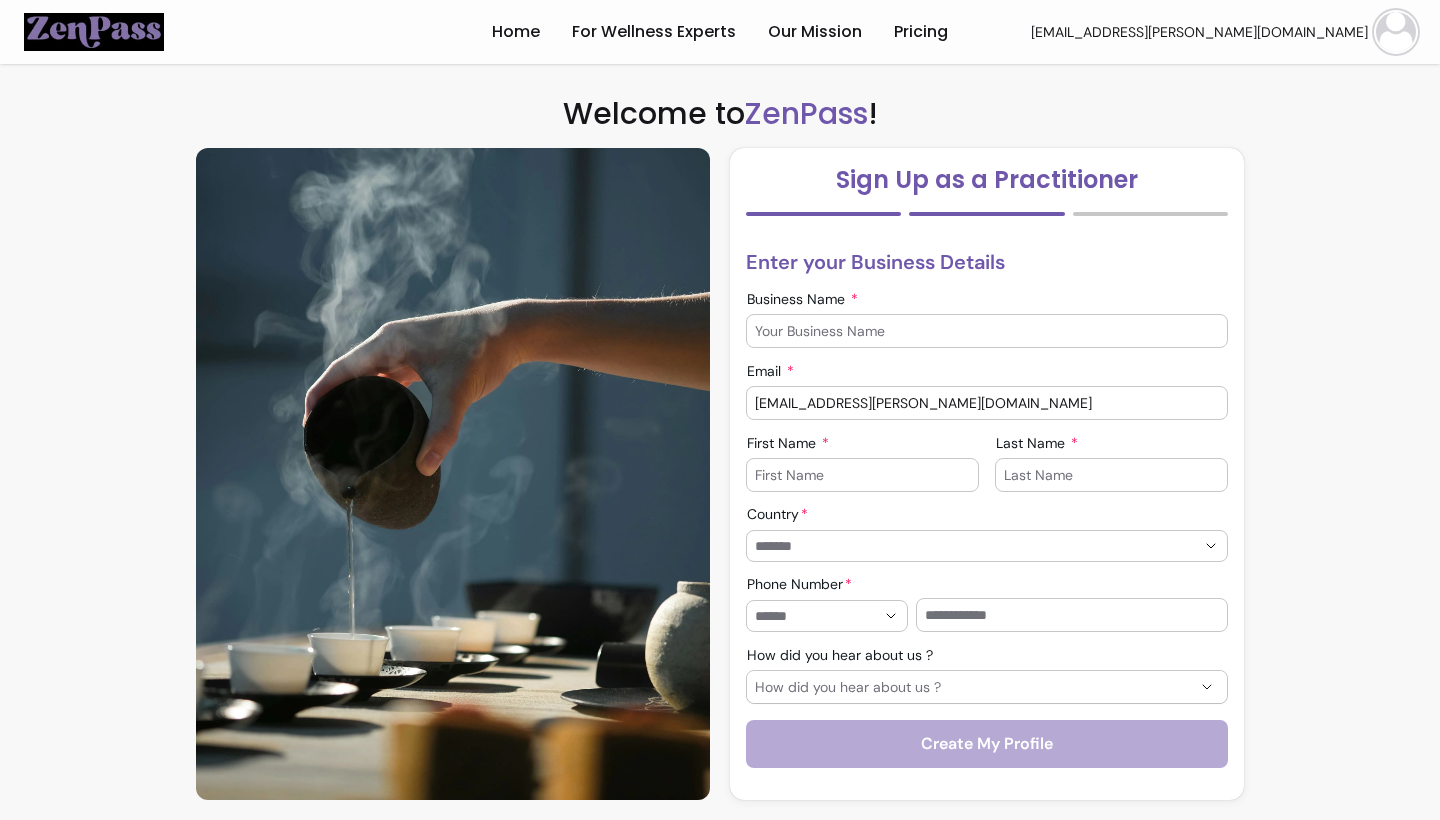 click on "First Name   Last Name" at bounding box center (987, 464) 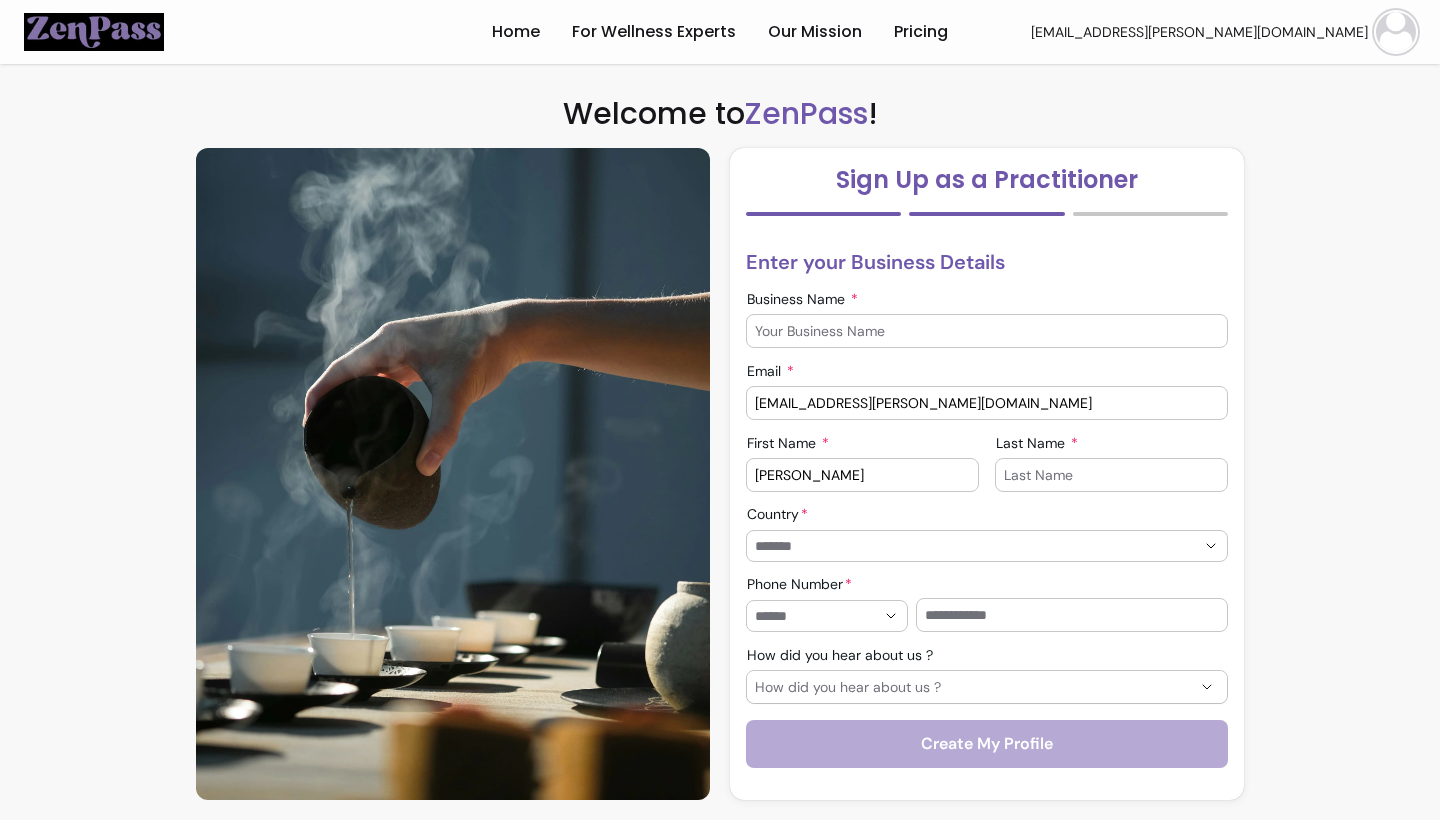 type on "Eloise" 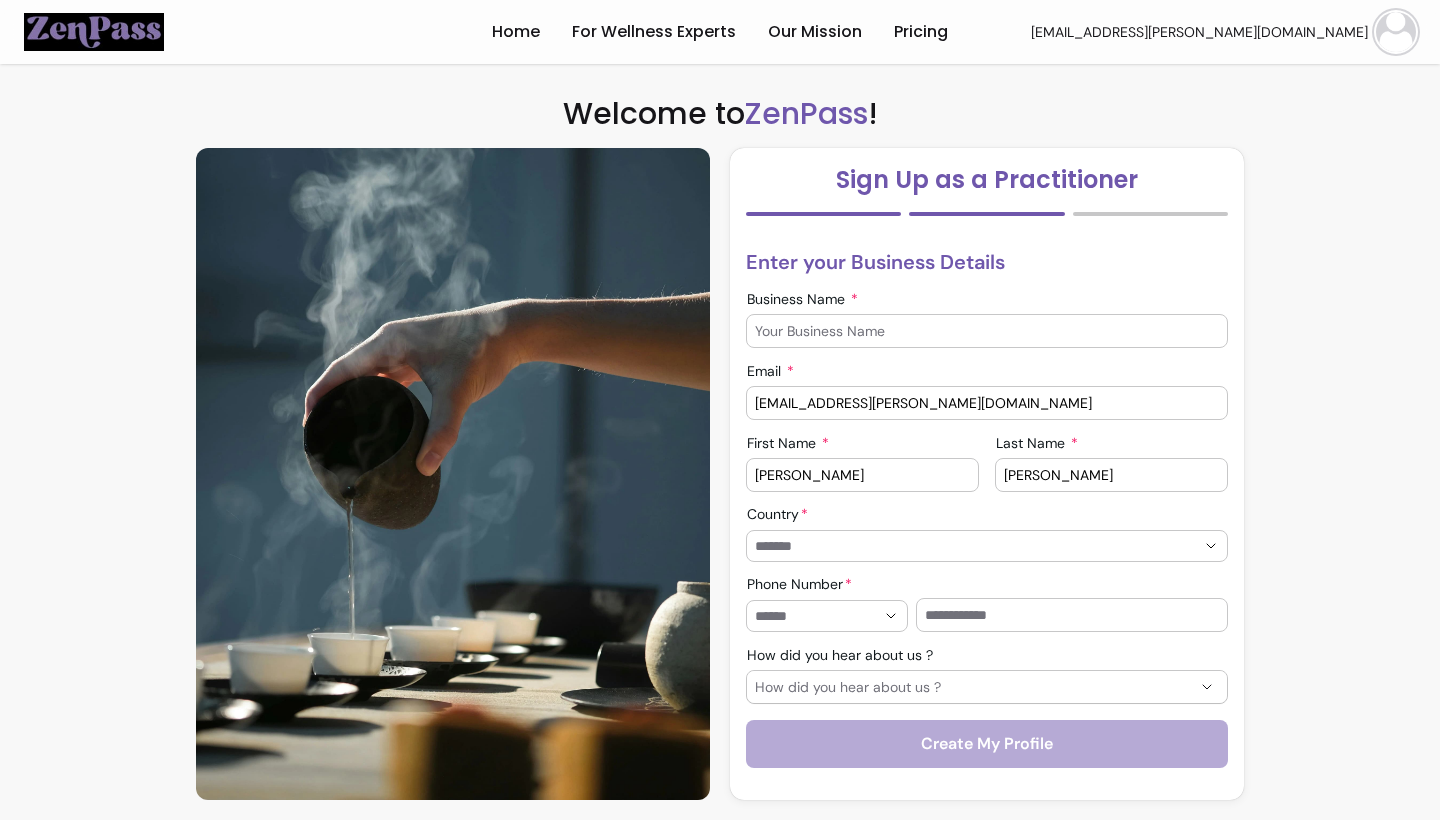 type on "Leonard-Biebuyck" 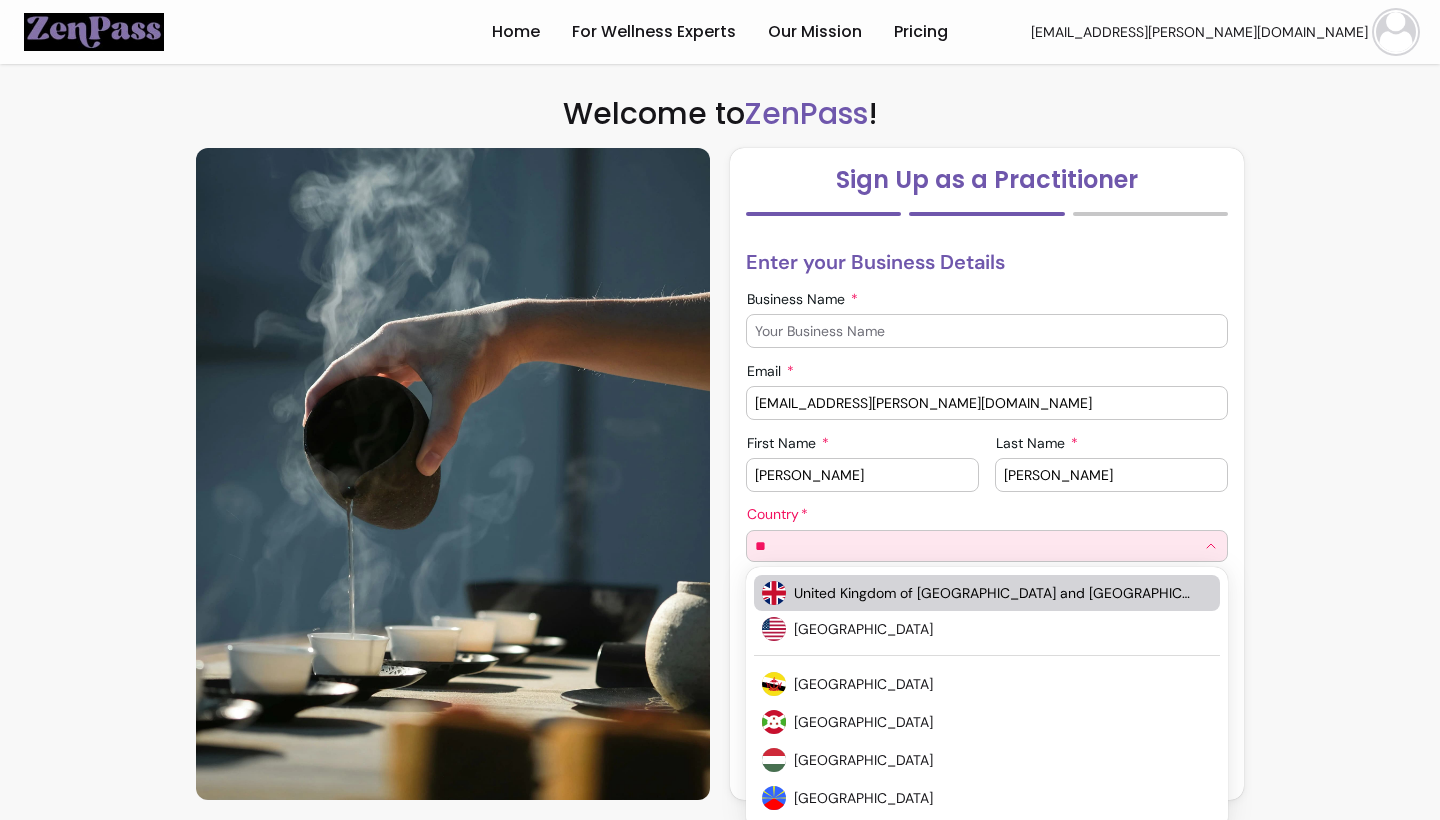 click on "United Kingdom of Great Britain and Northern Ireland" at bounding box center (993, 593) 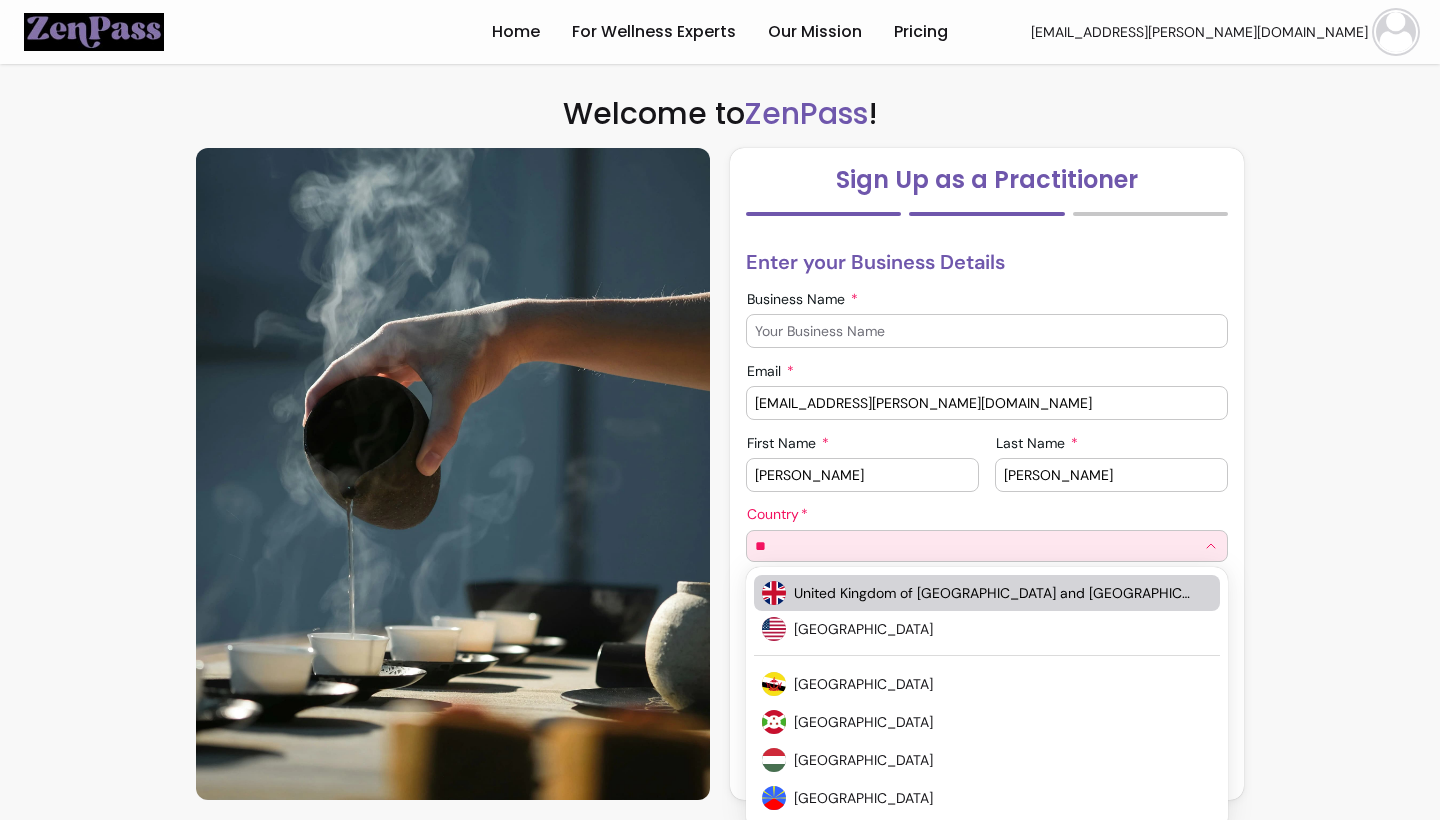 type on "**********" 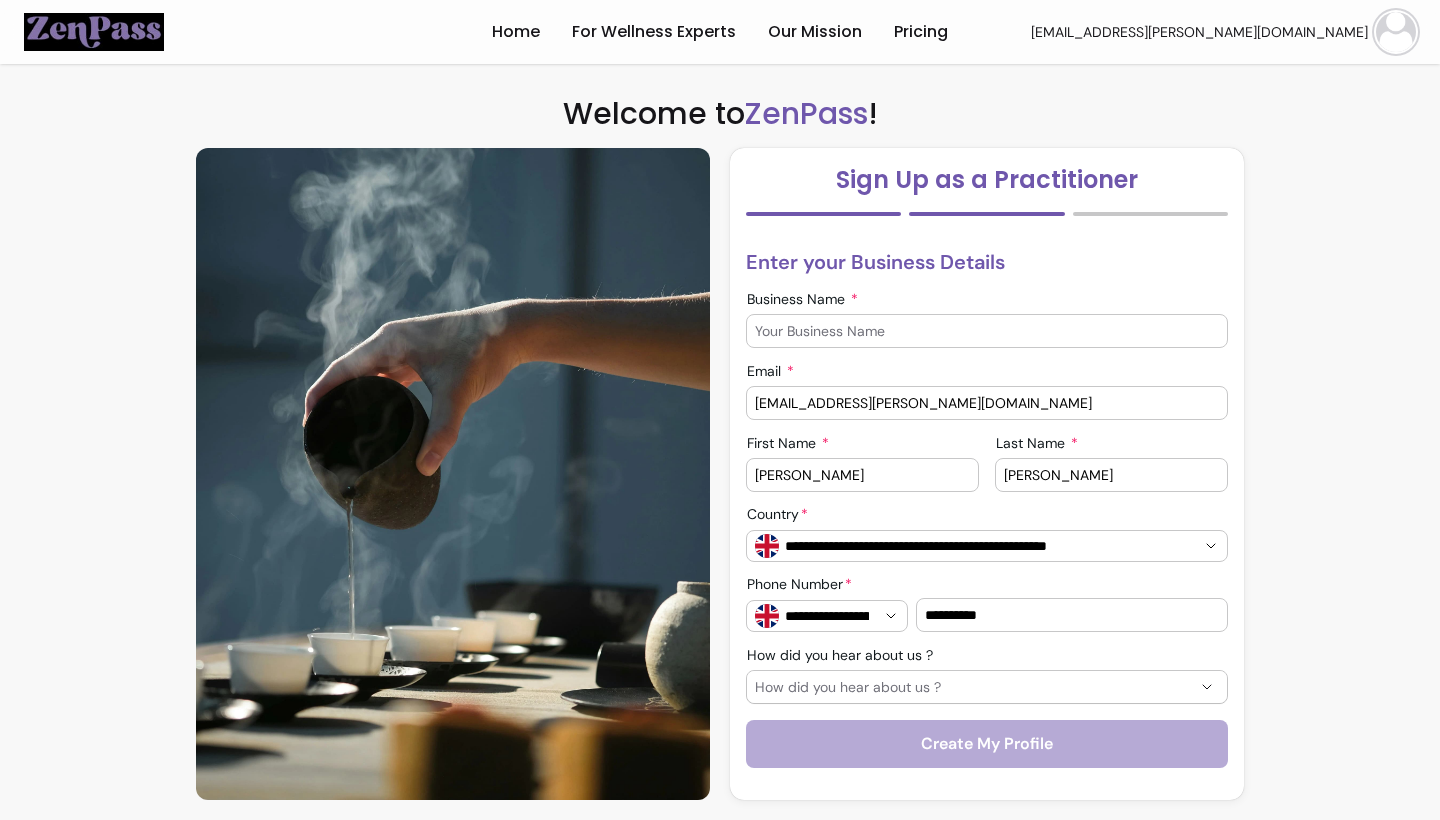 type on "**********" 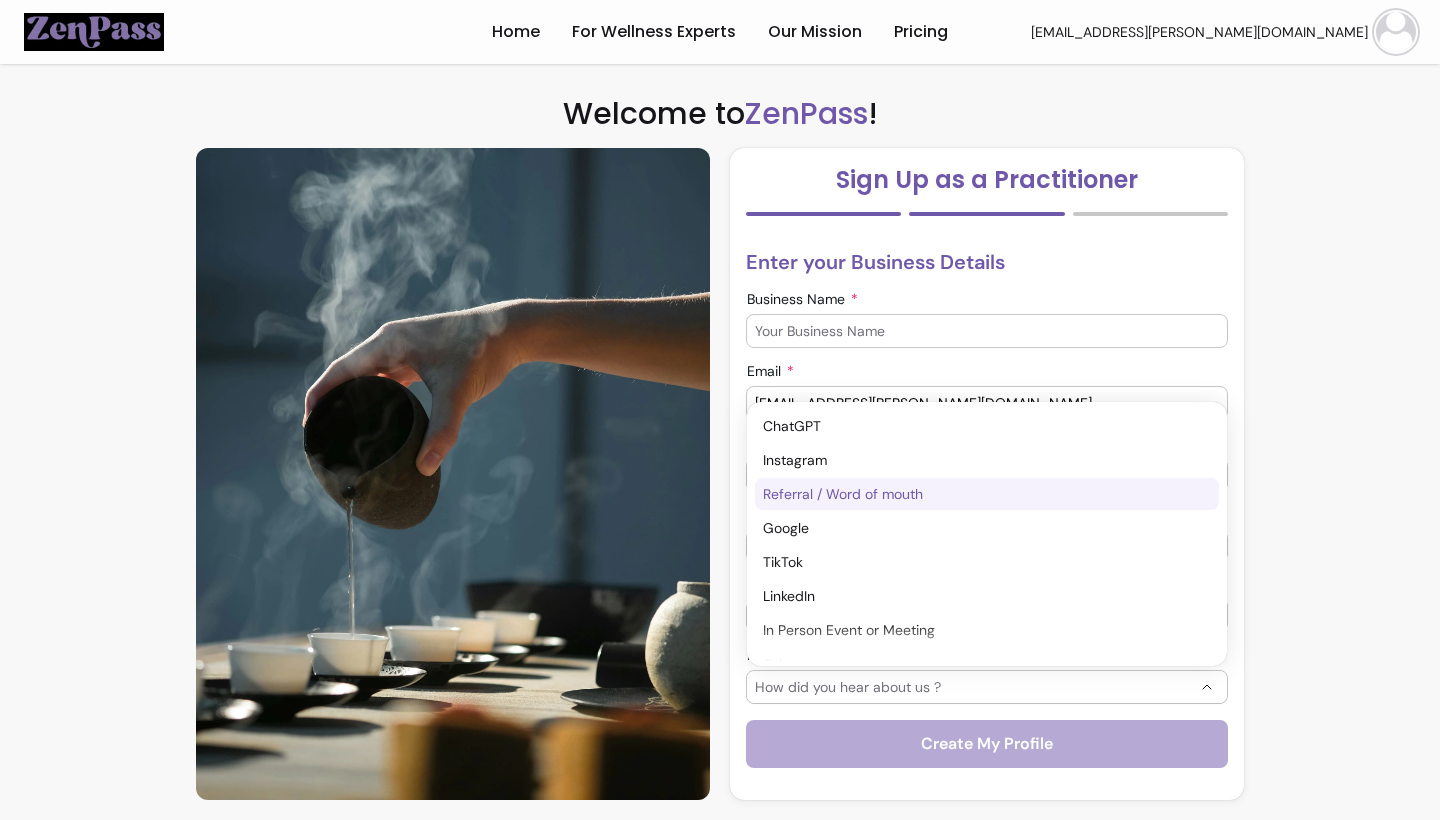 click on "Referral / Word of mouth" at bounding box center [977, 494] 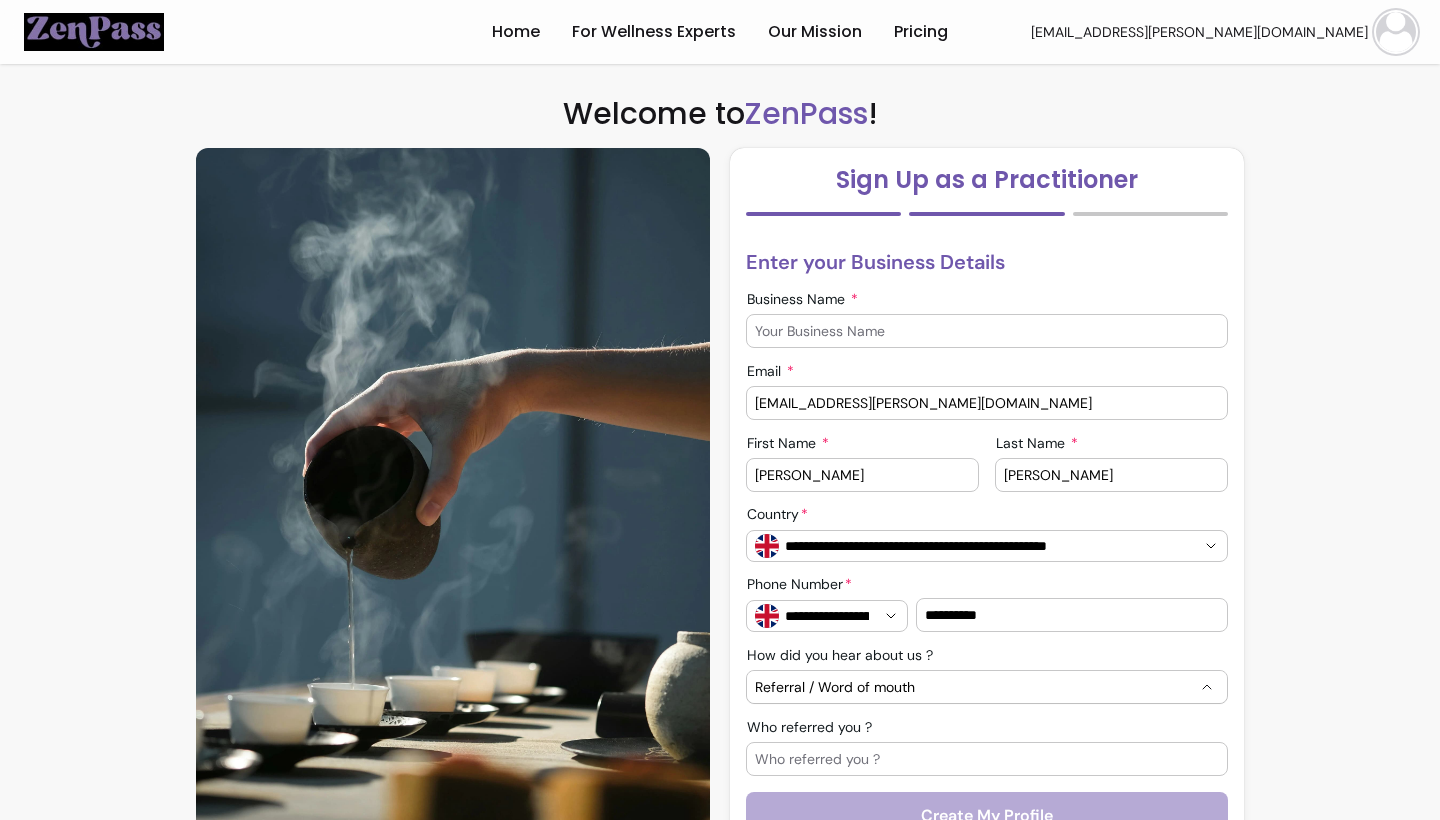 click on "Who referred you ?" at bounding box center (987, 759) 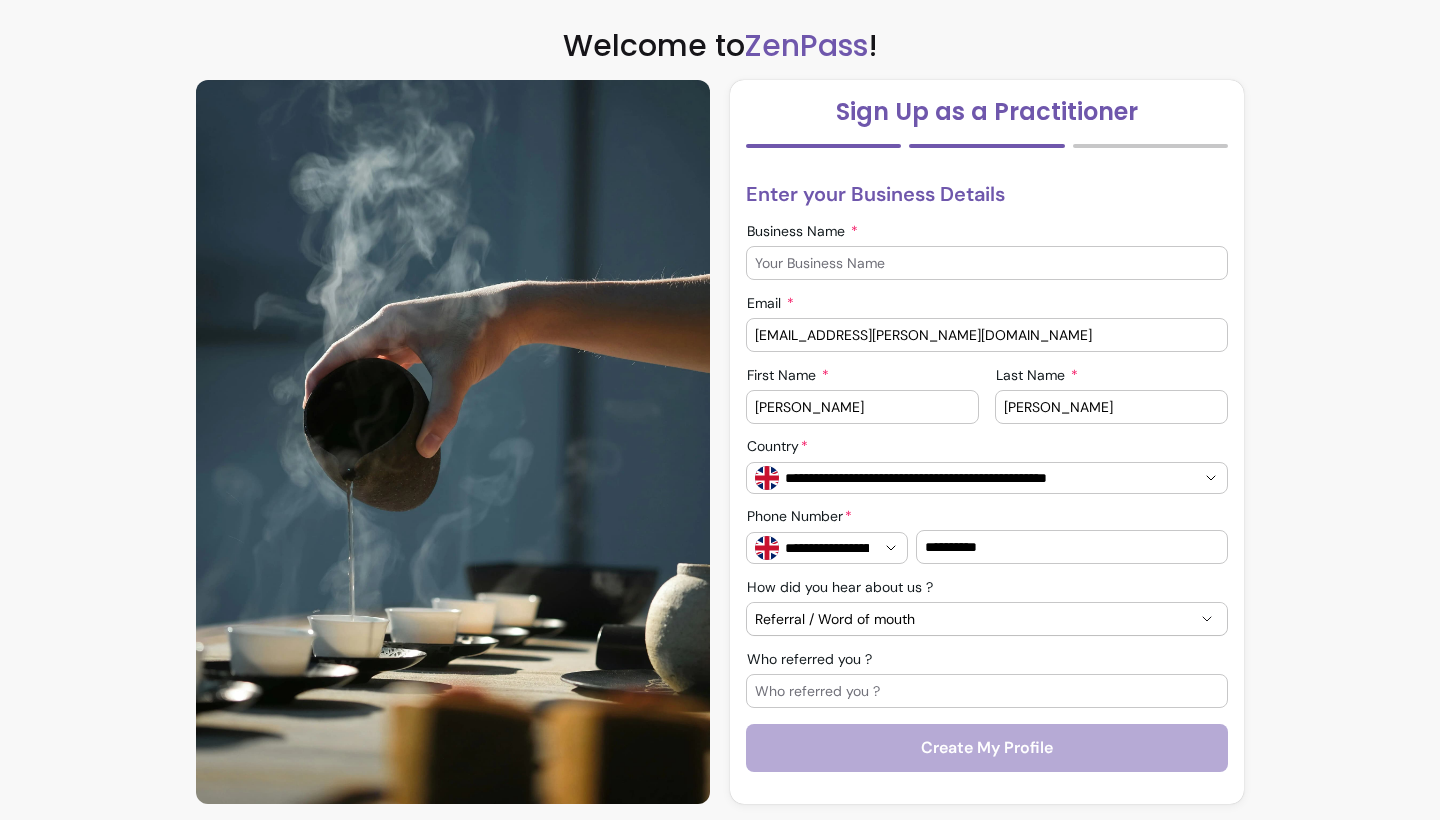 scroll, scrollTop: 68, scrollLeft: 0, axis: vertical 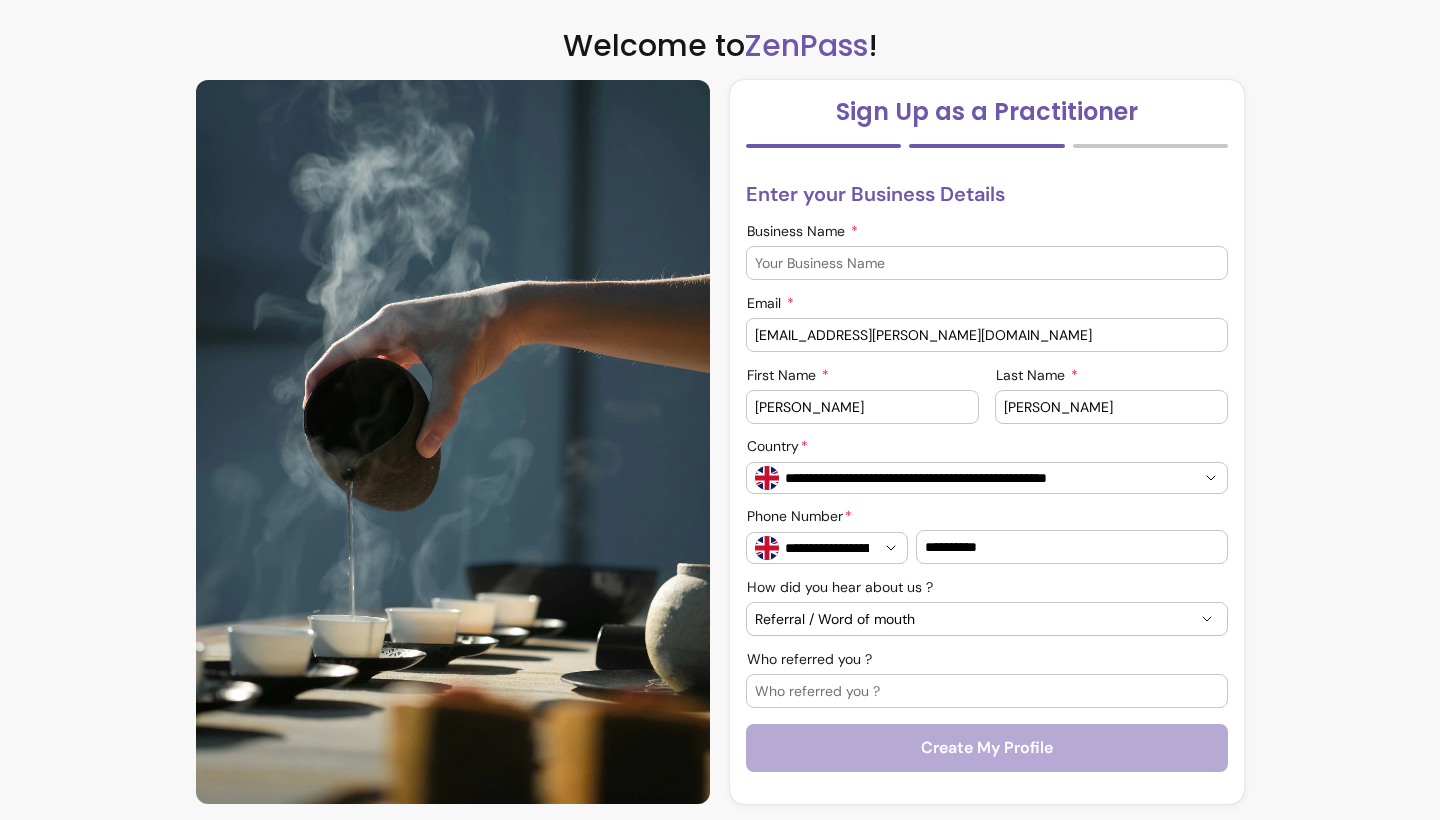 click on "**********" at bounding box center (987, 476) 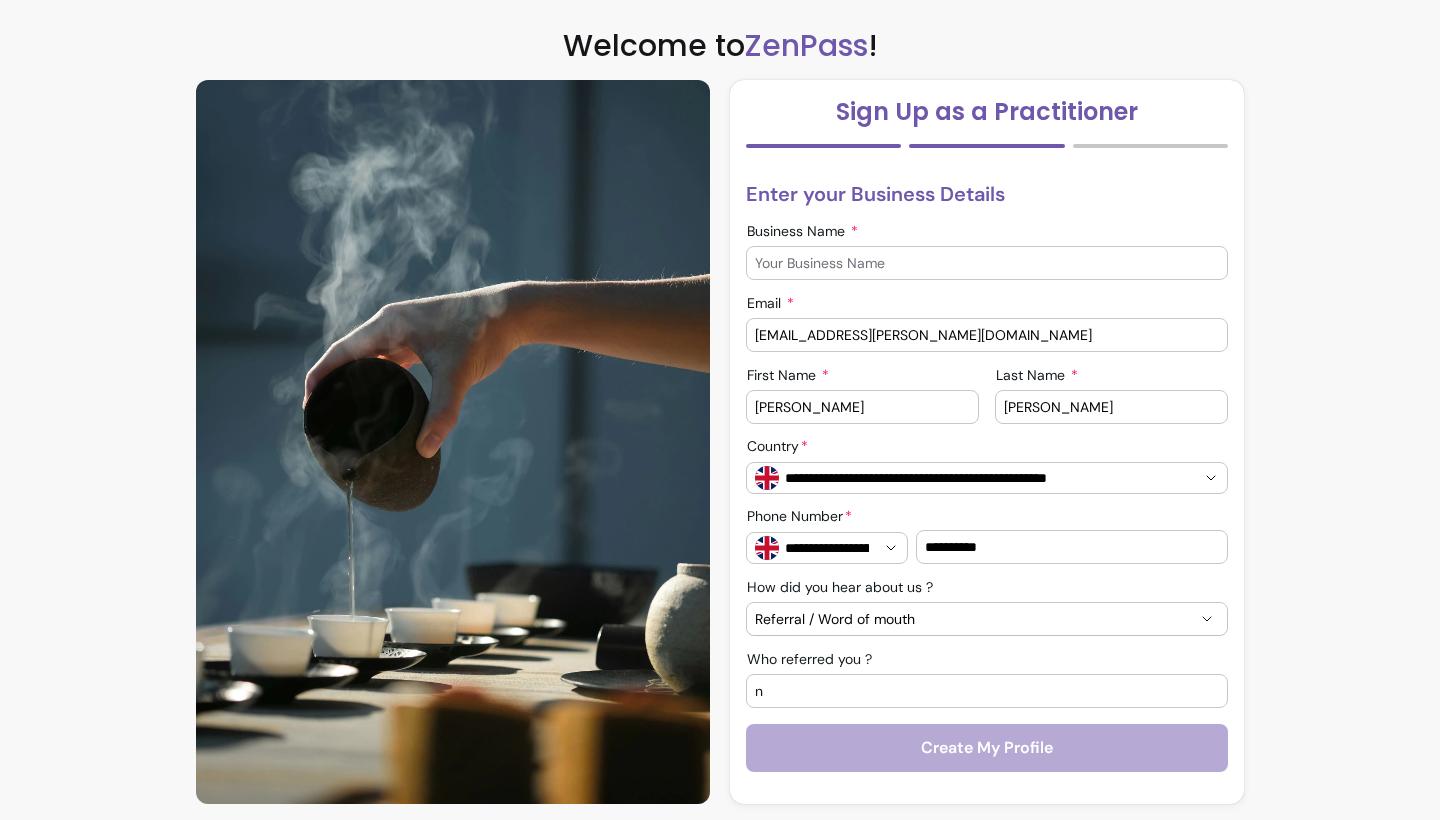 type on "n" 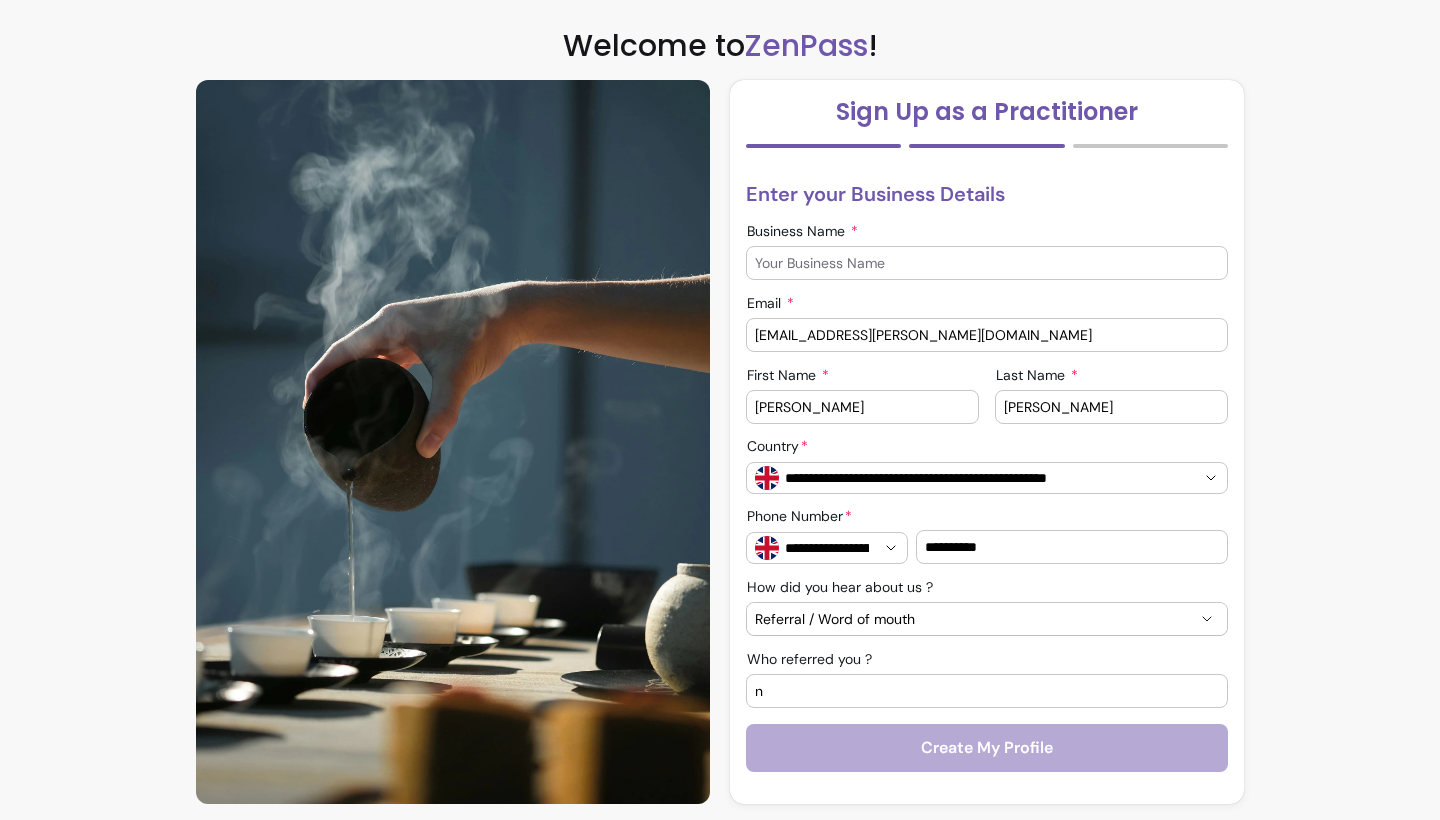 click on "Referral / Word of mouth" at bounding box center (975, 619) 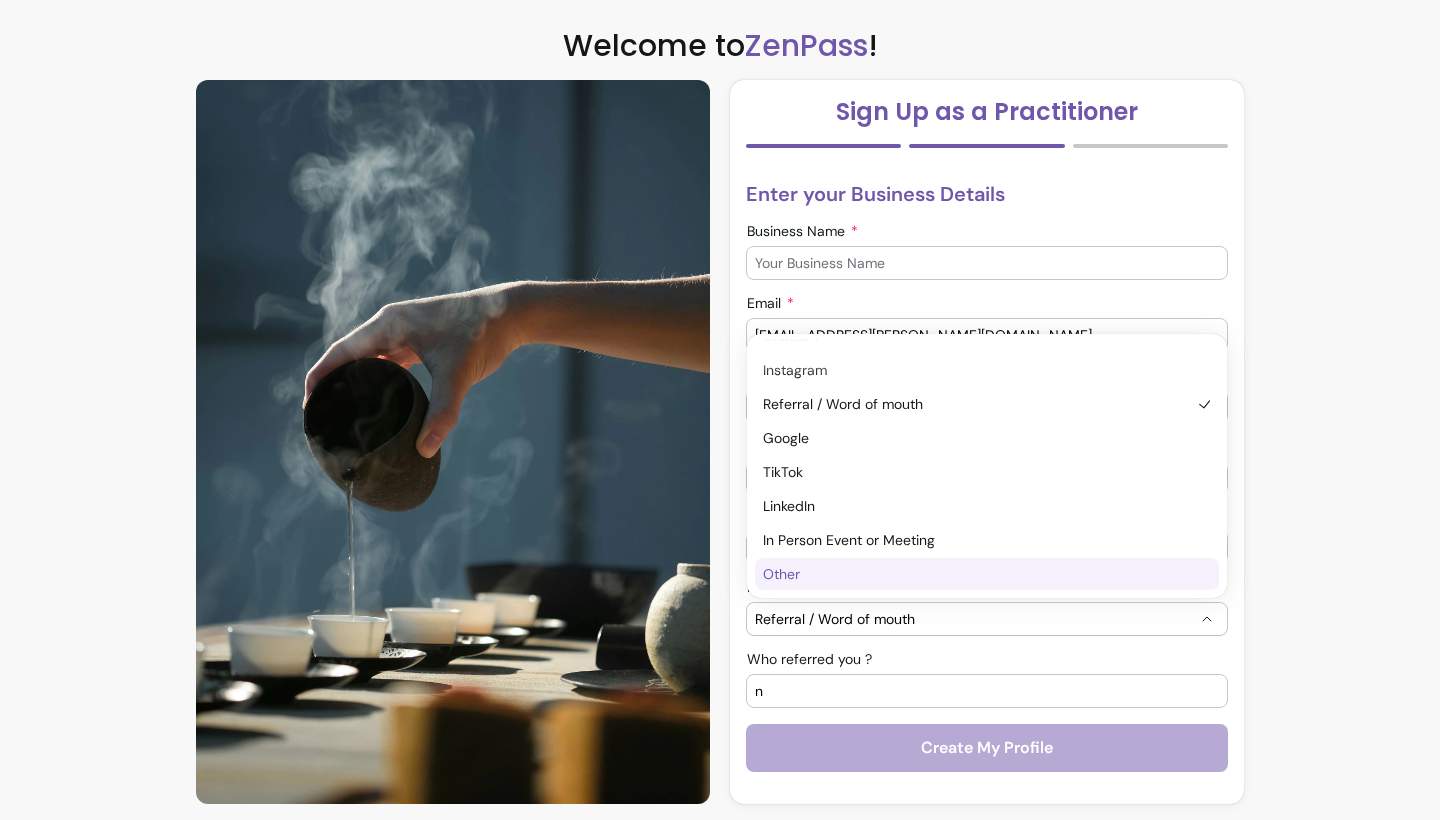 click on "ChatGPT Instagram Referral / Word of mouth Google TikTok LinkedIn In Person Event or Meeting Other" at bounding box center [987, 455] 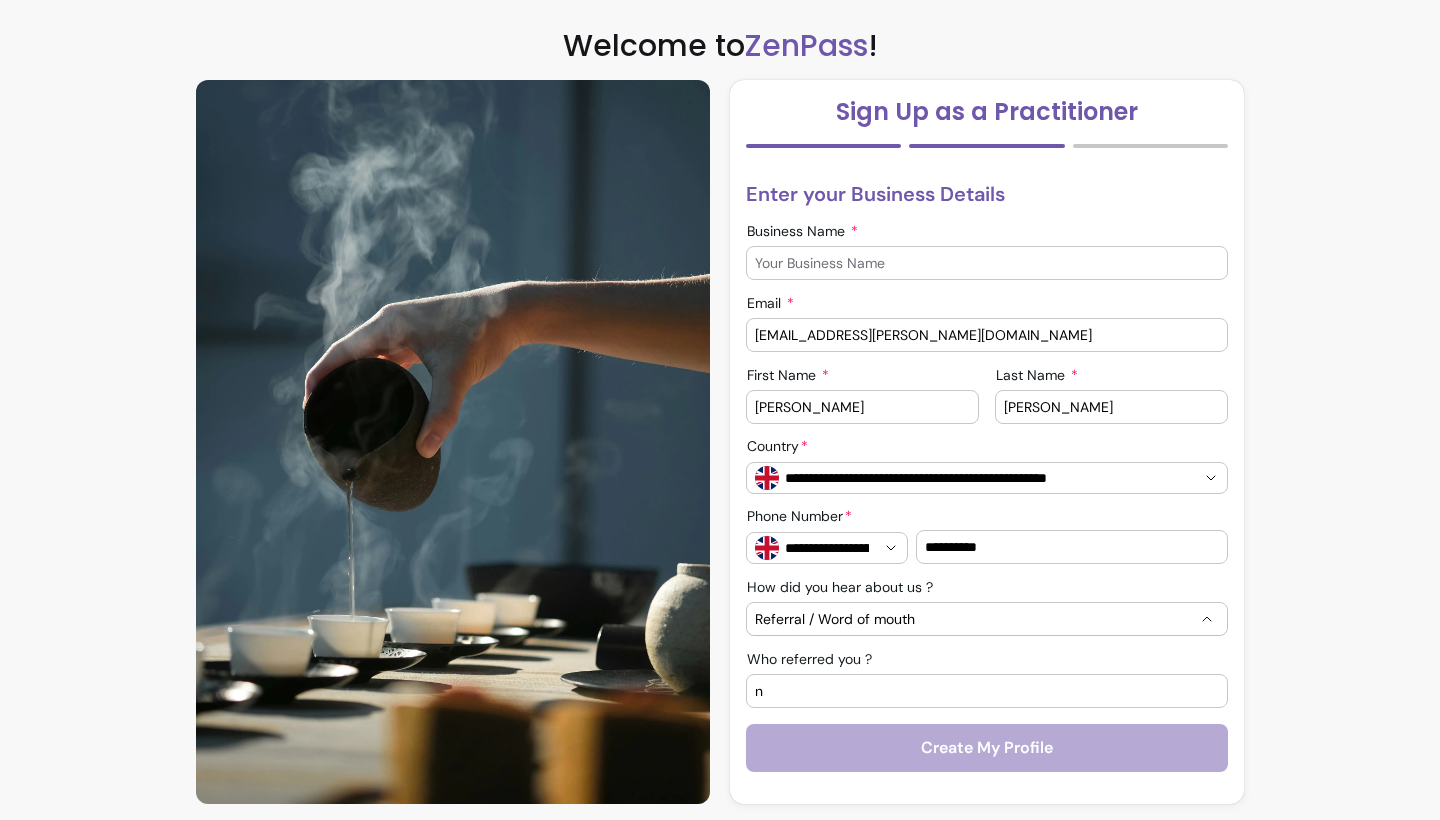 scroll, scrollTop: 0, scrollLeft: 0, axis: both 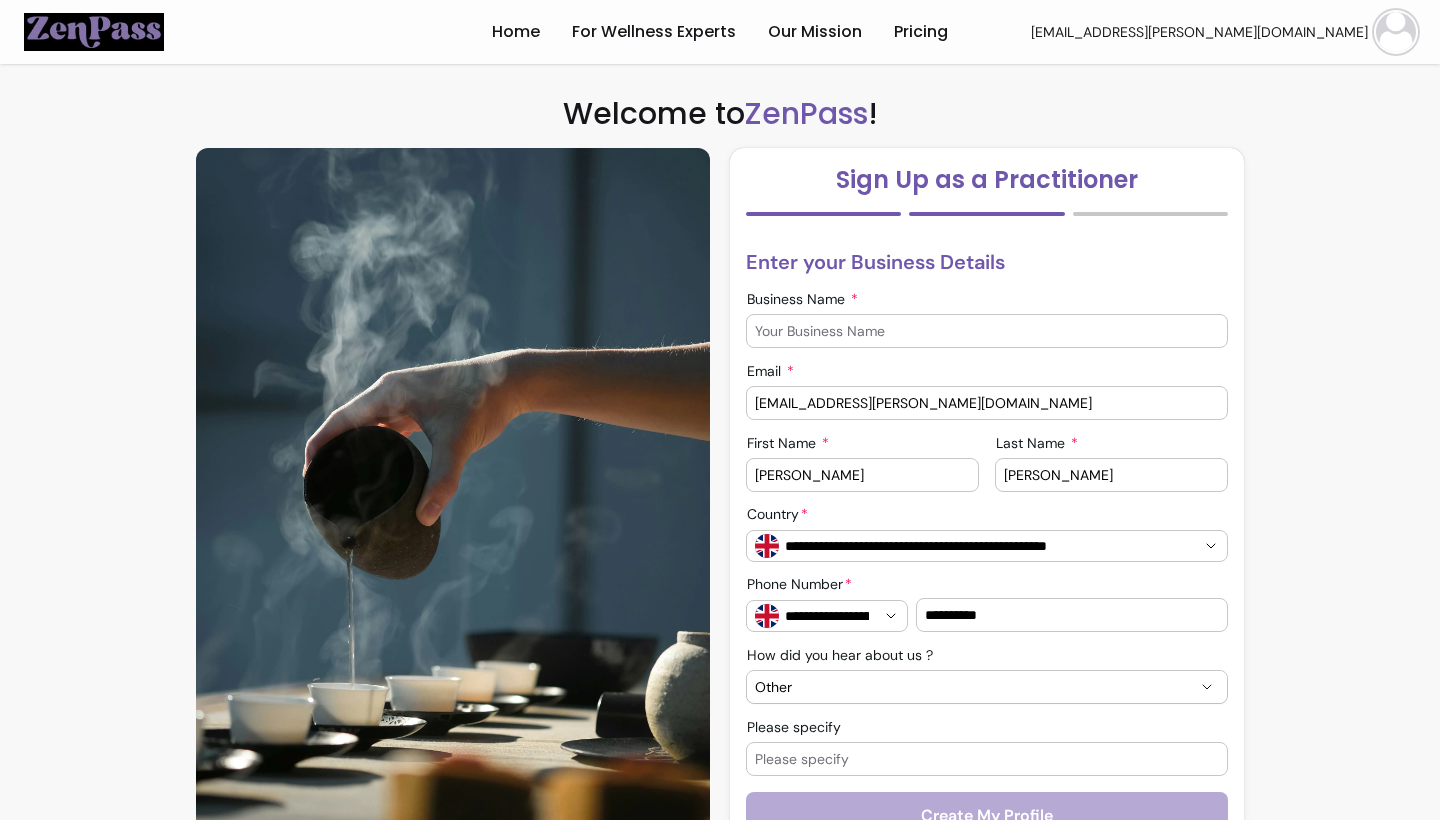 click on "Please specify" at bounding box center (987, 759) 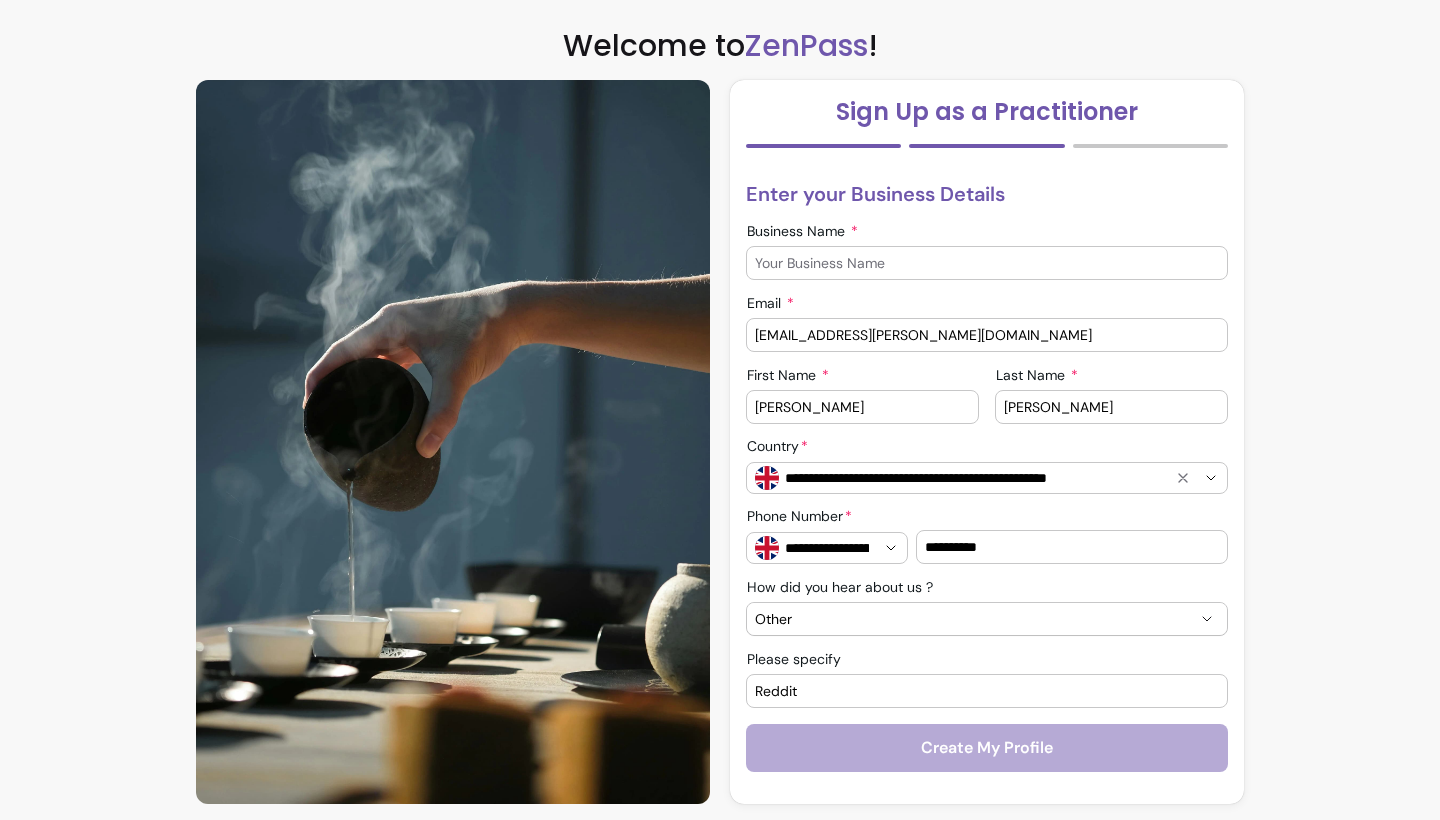 scroll, scrollTop: 68, scrollLeft: 0, axis: vertical 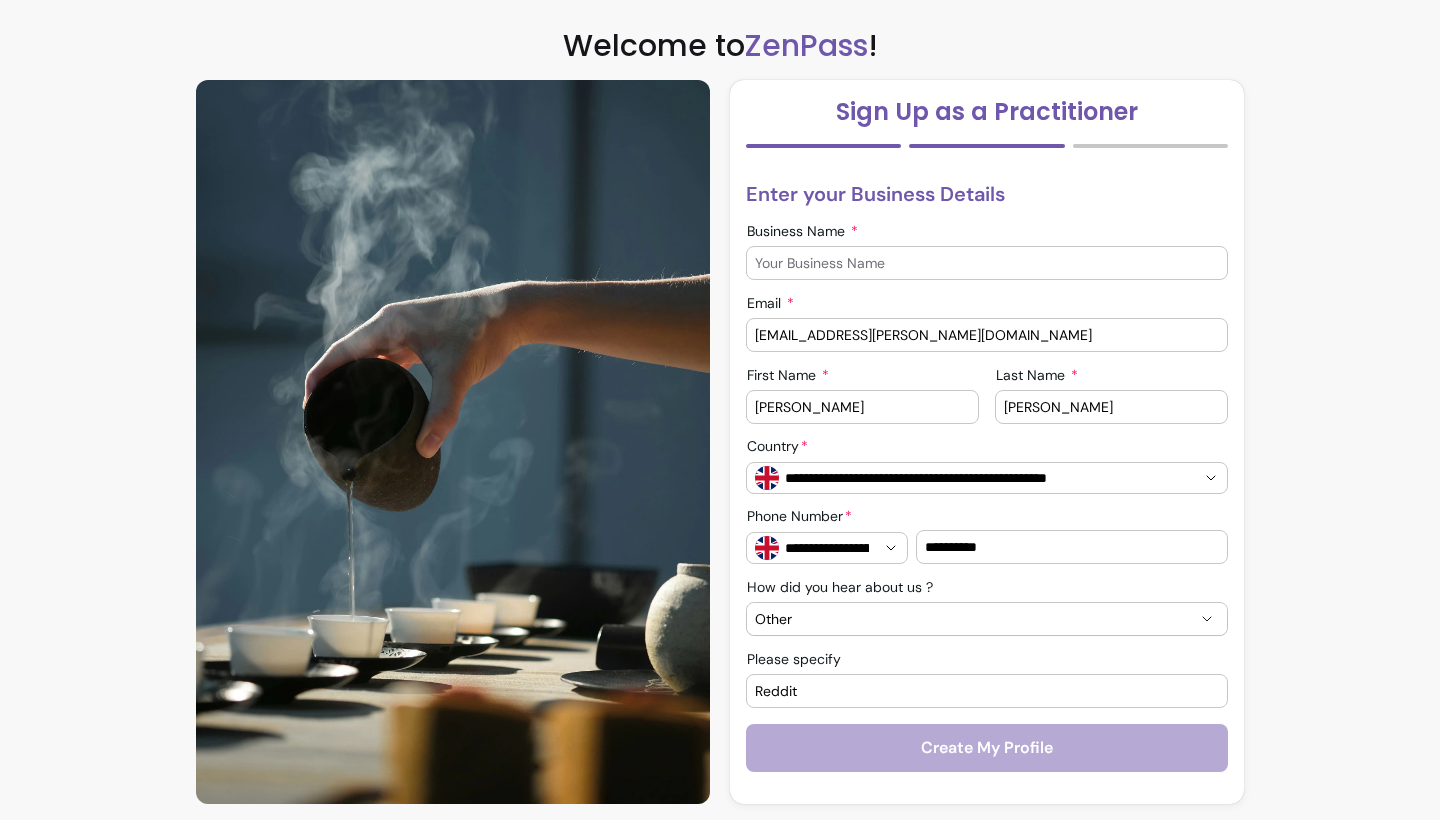 type on "Reddit" 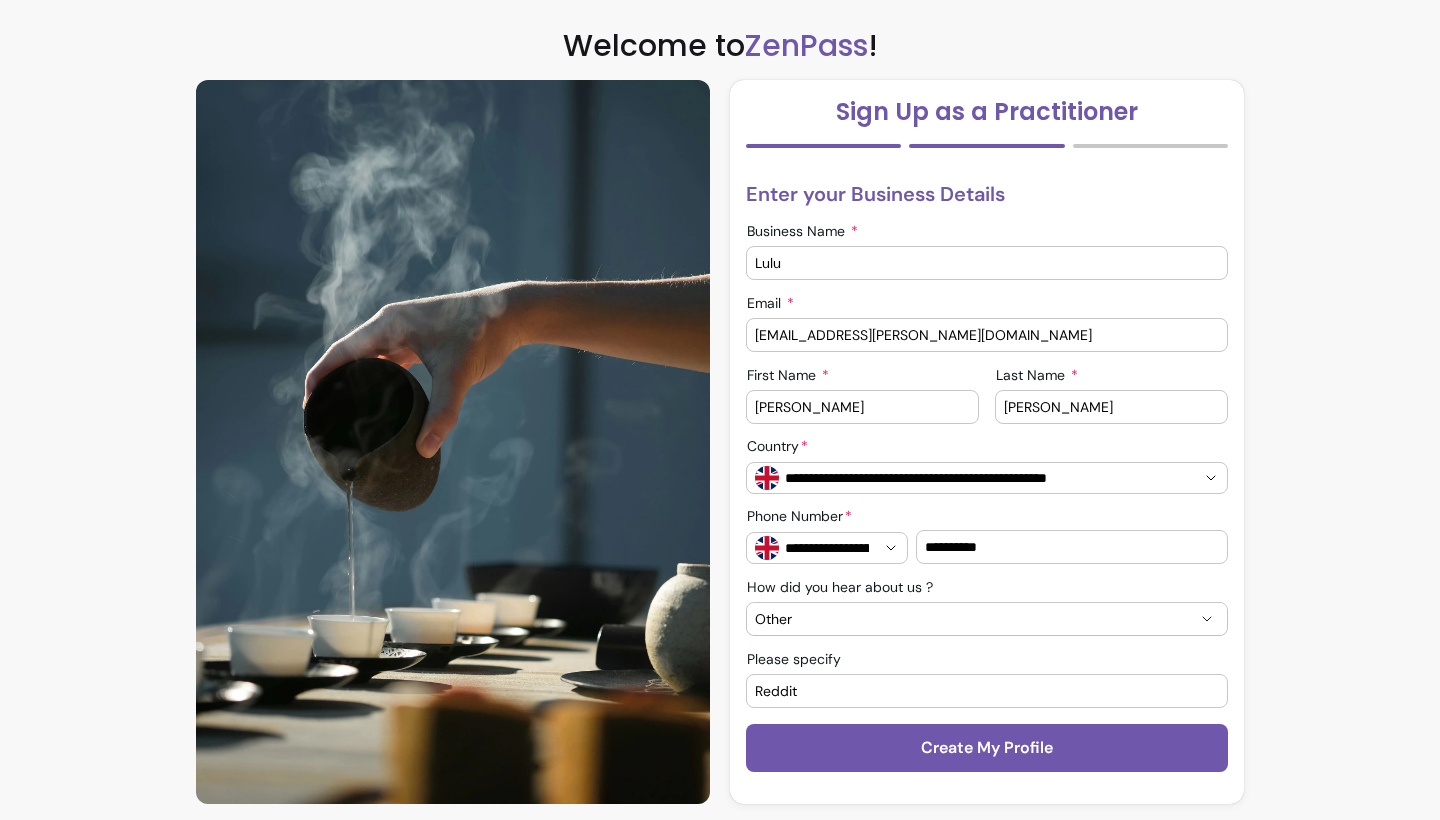 scroll, scrollTop: 68, scrollLeft: 0, axis: vertical 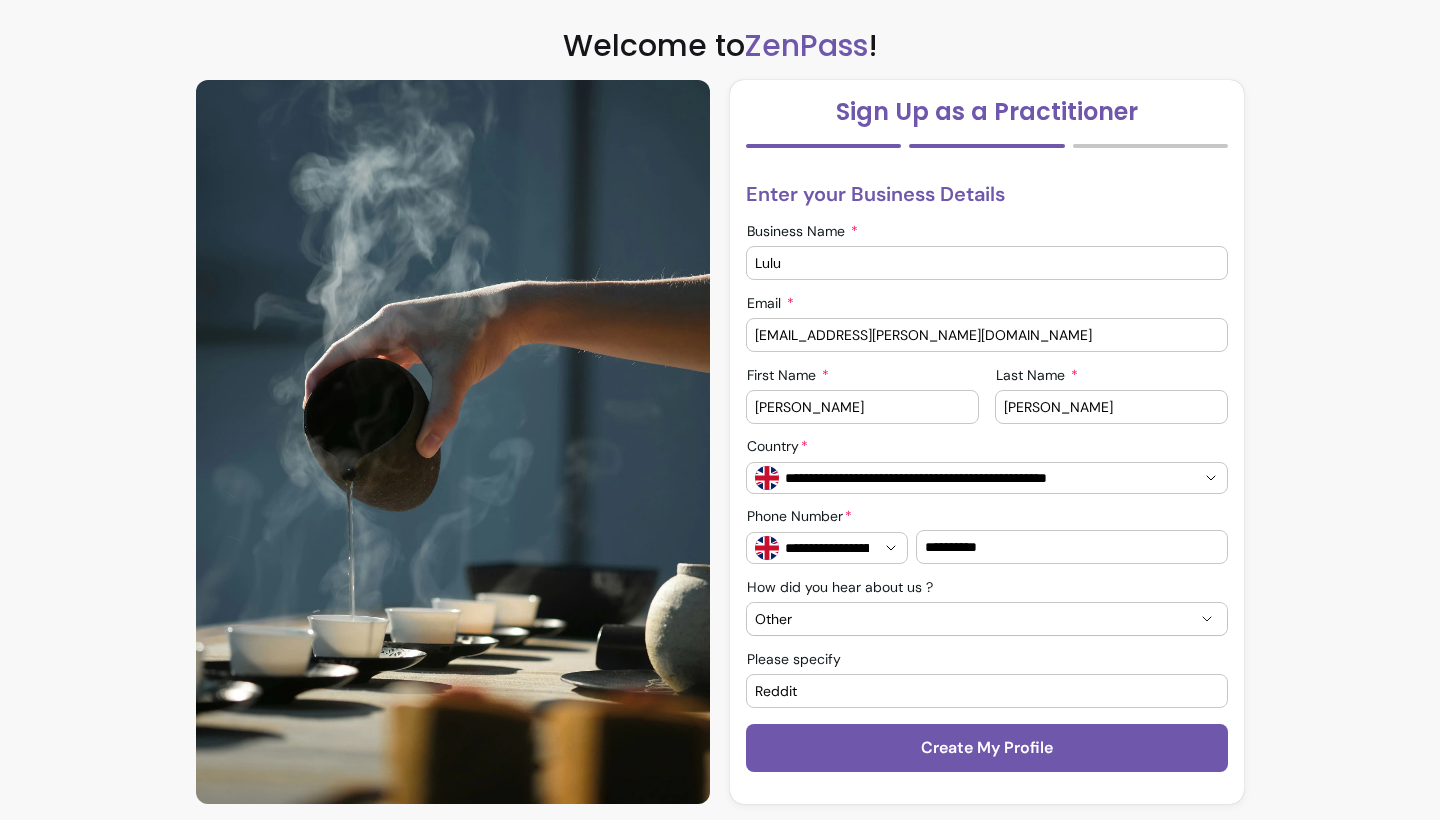 type on "Lulu" 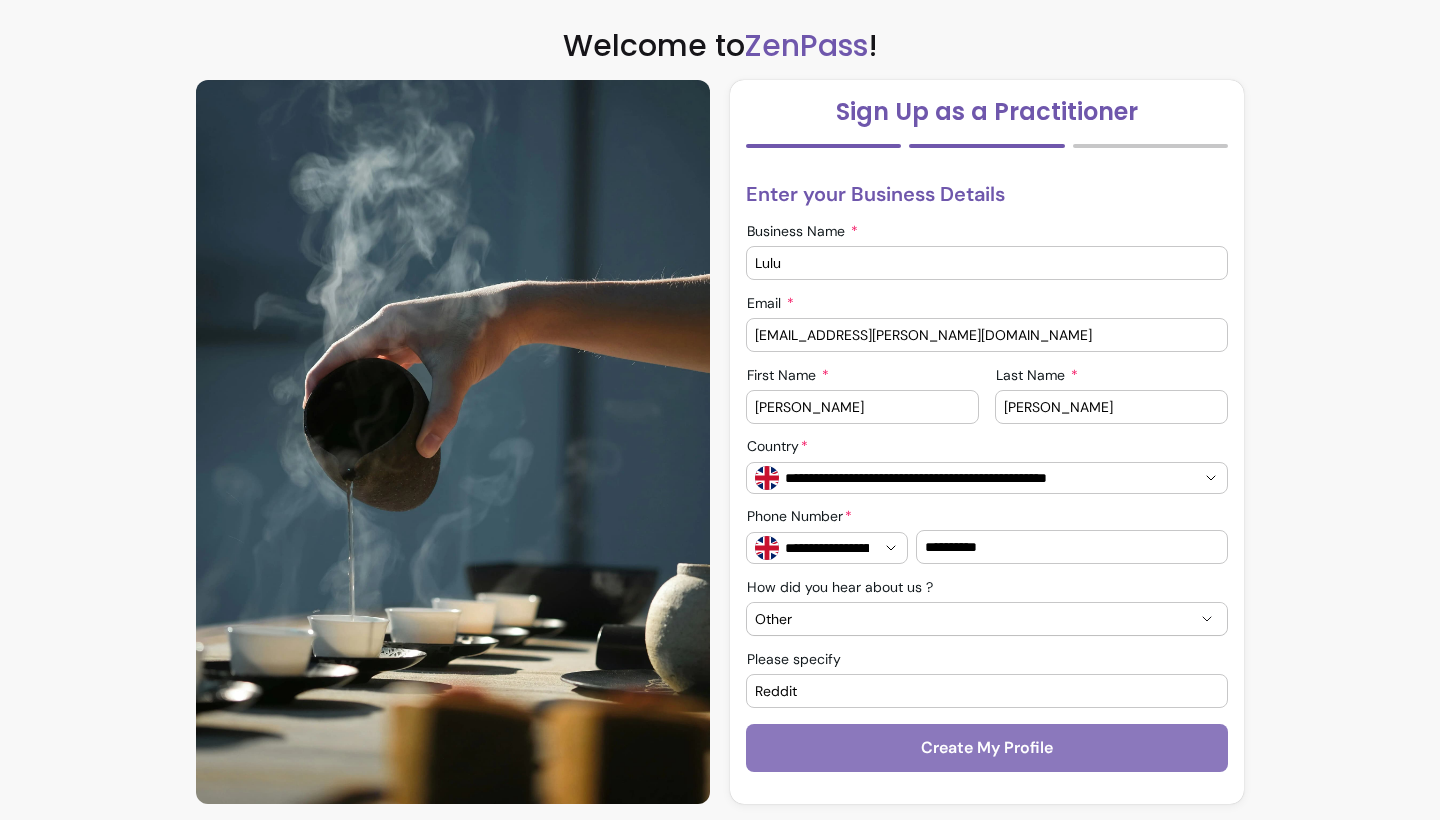 click on "Create My Profile" at bounding box center (987, 748) 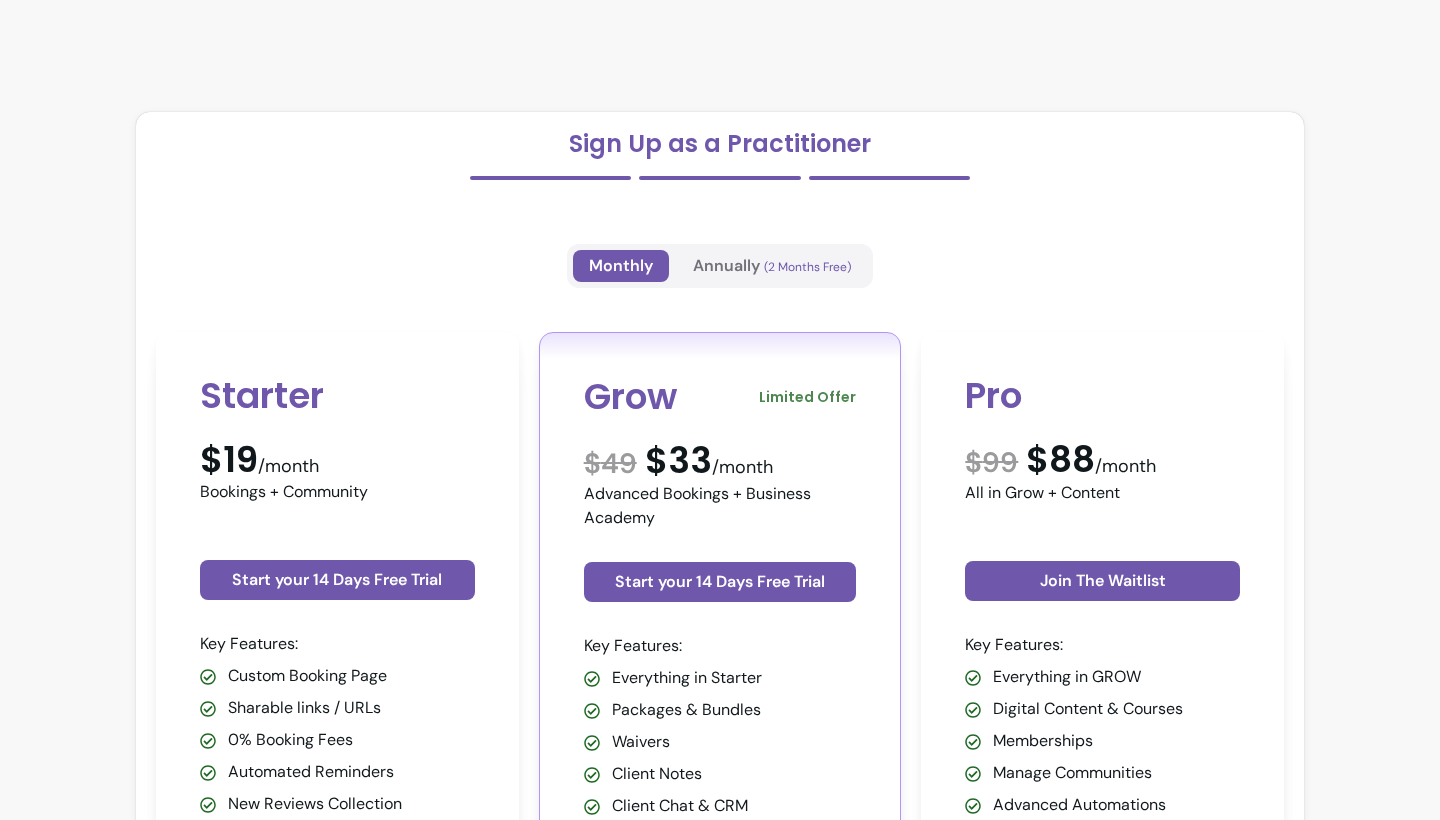 scroll, scrollTop: 0, scrollLeft: 0, axis: both 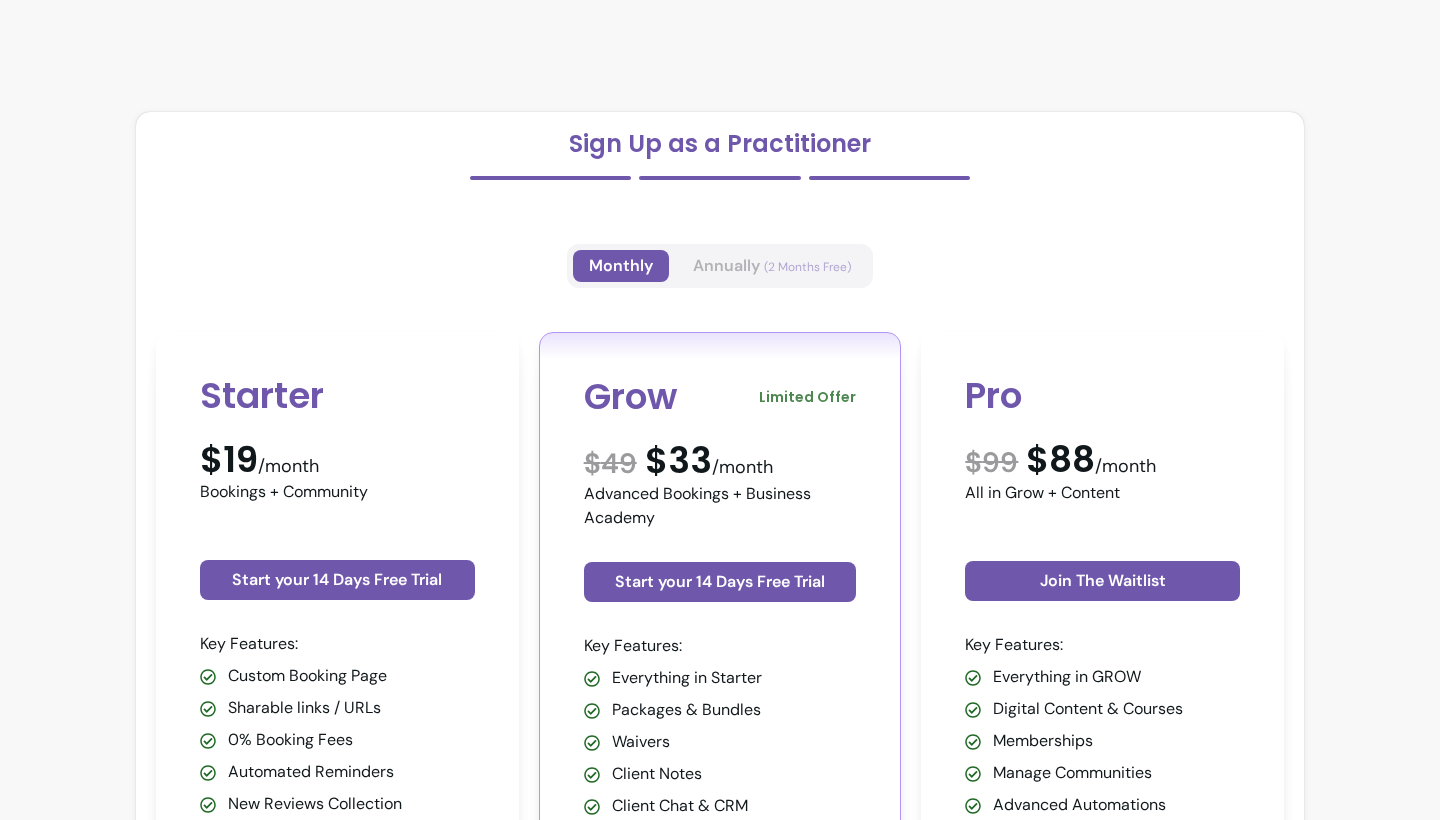 click on "Annually   (2 Months Free)" at bounding box center [772, 266] 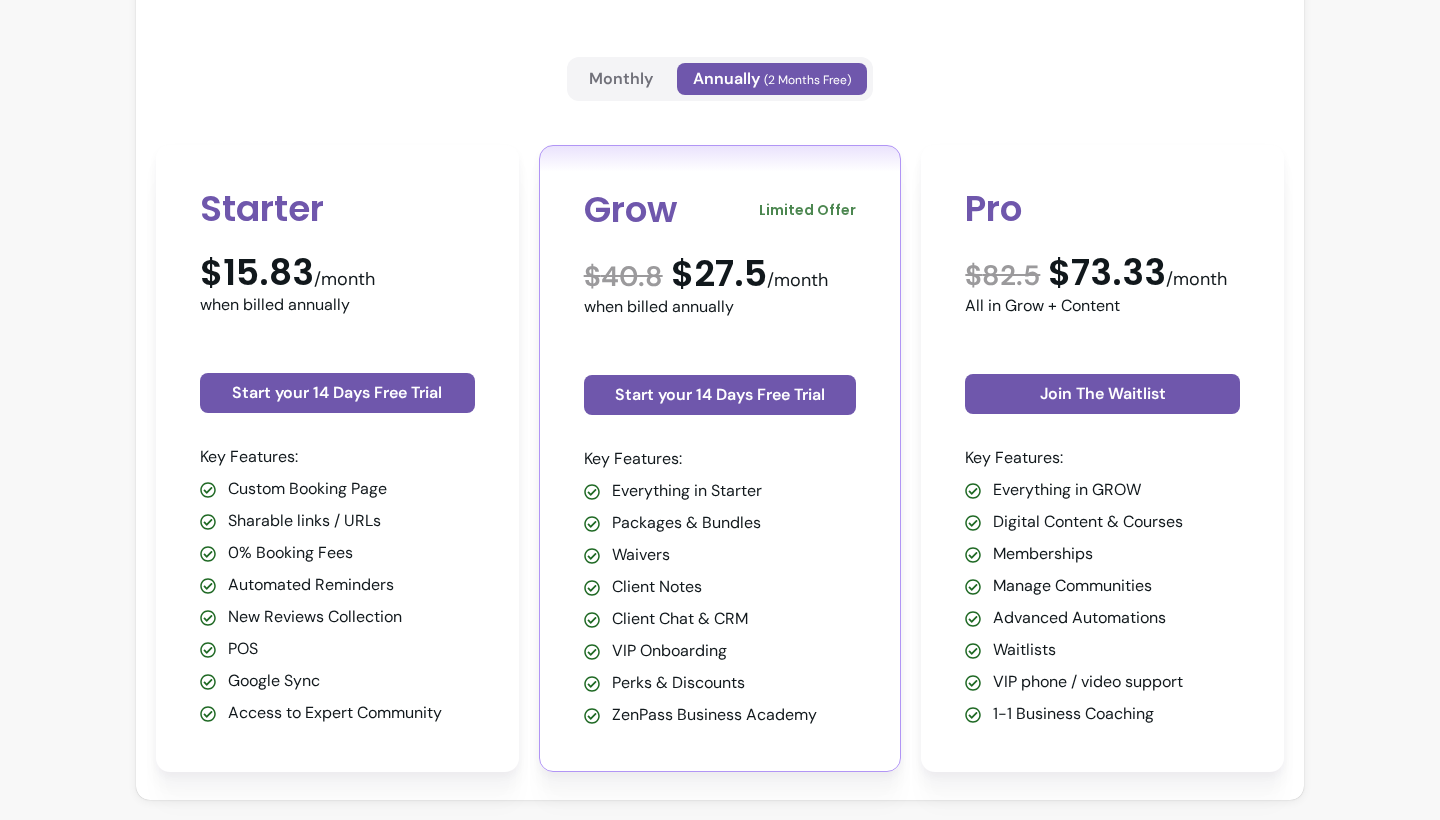 scroll, scrollTop: 188, scrollLeft: 0, axis: vertical 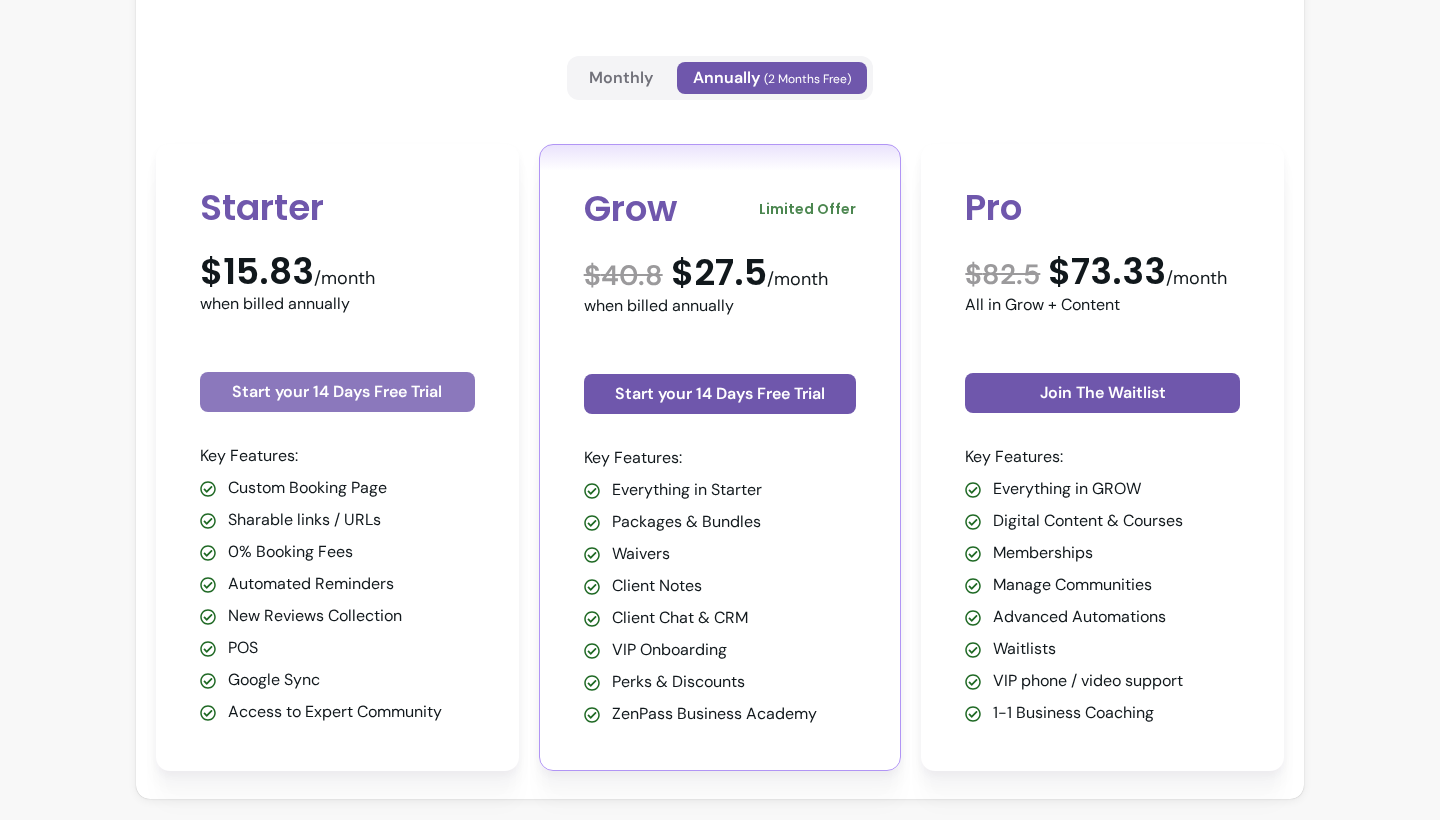 click on "Start your 14 Days Free Trial" at bounding box center [337, 392] 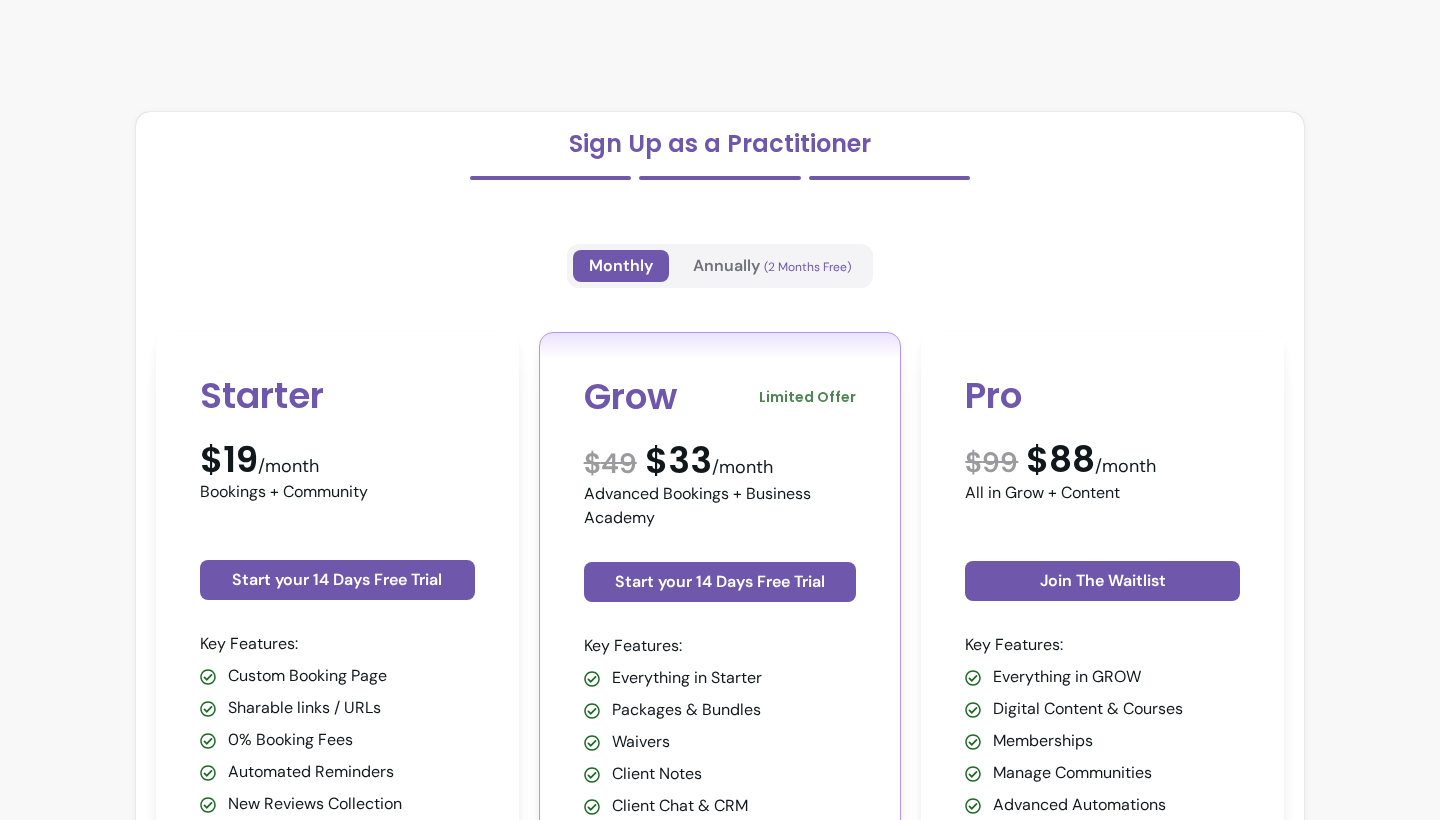 scroll, scrollTop: 0, scrollLeft: 0, axis: both 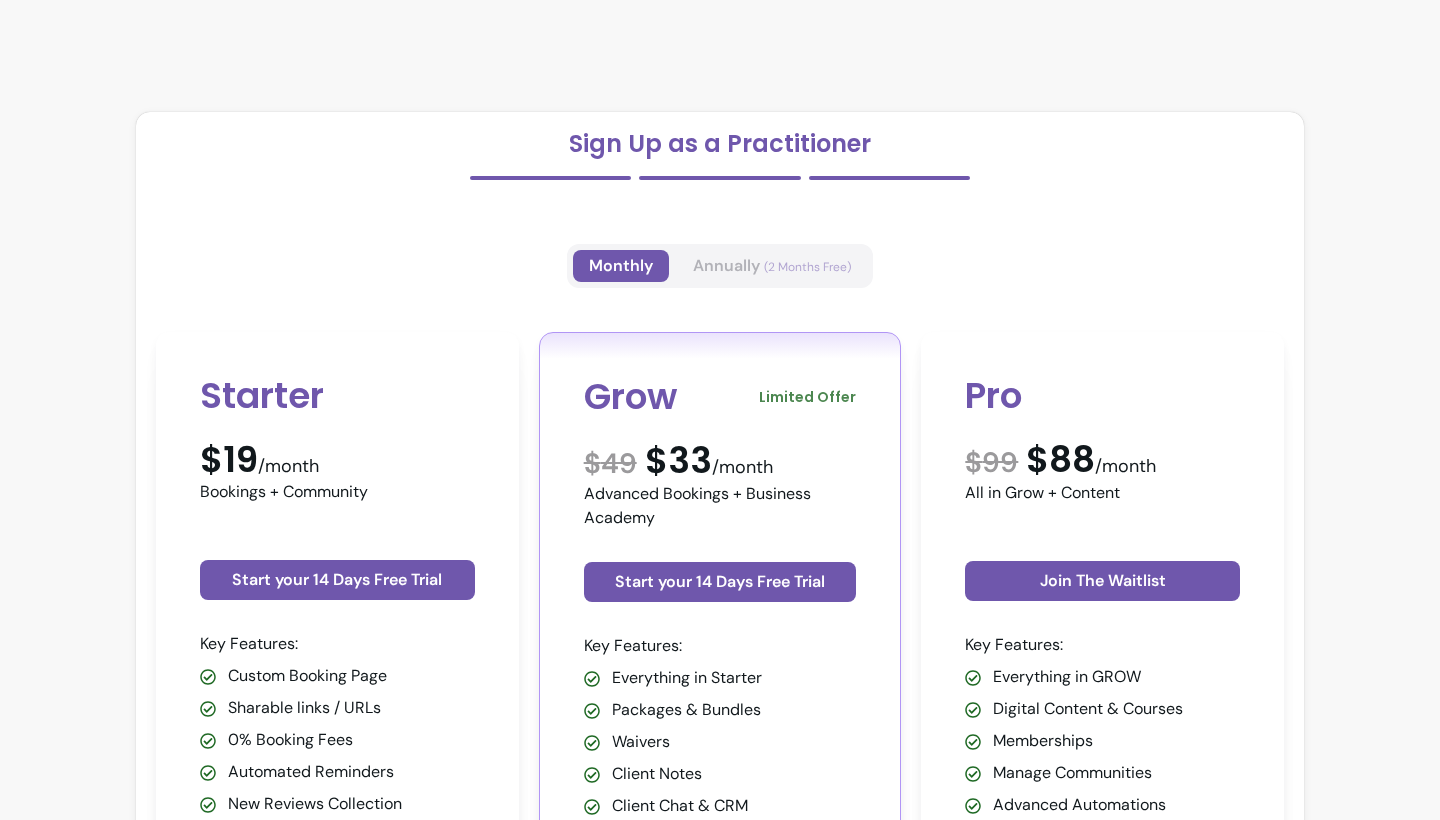click on "Annually   (2 Months Free)" at bounding box center (772, 266) 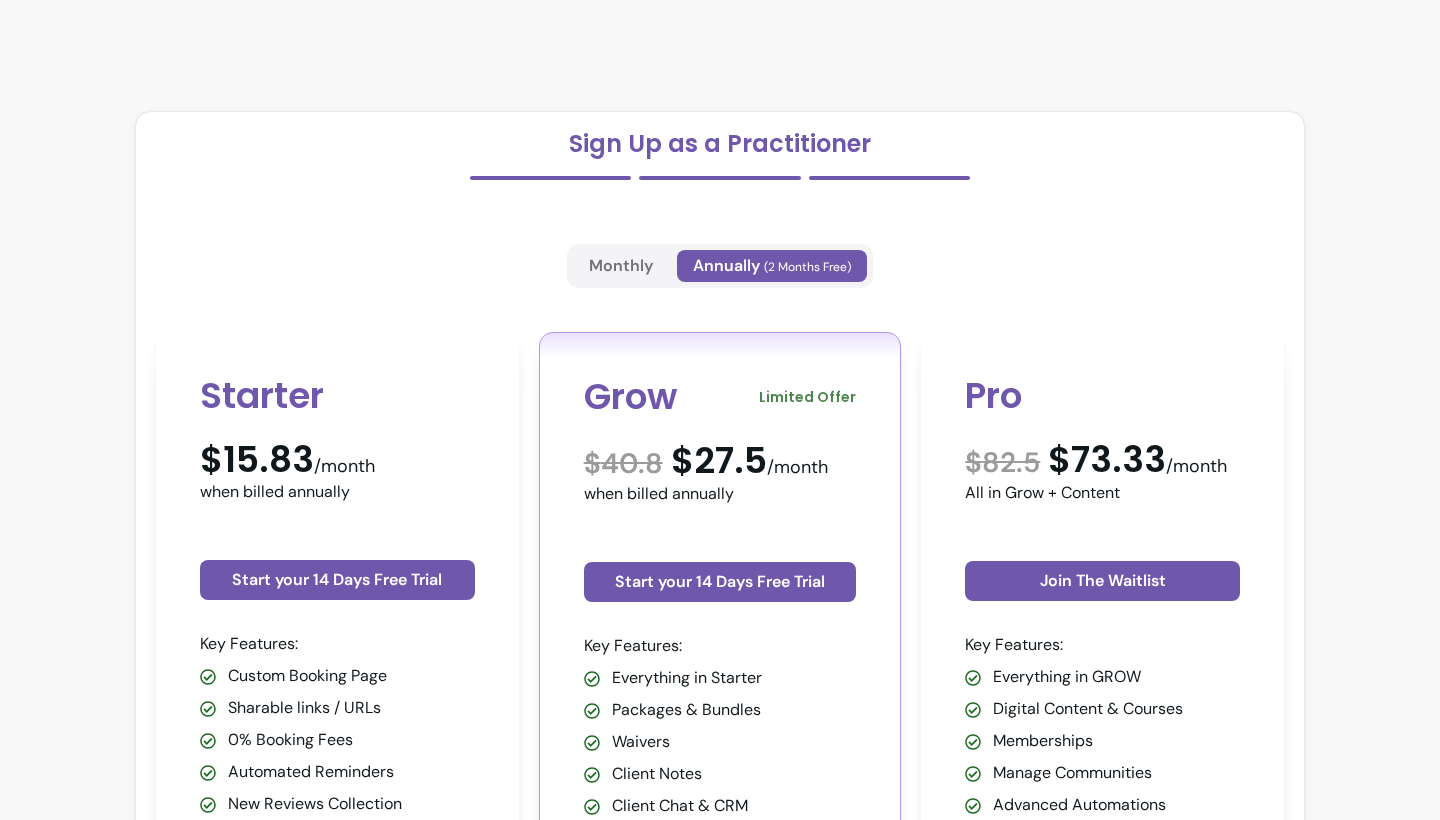 click on "Sign Up as a Practitioner" at bounding box center [720, 144] 